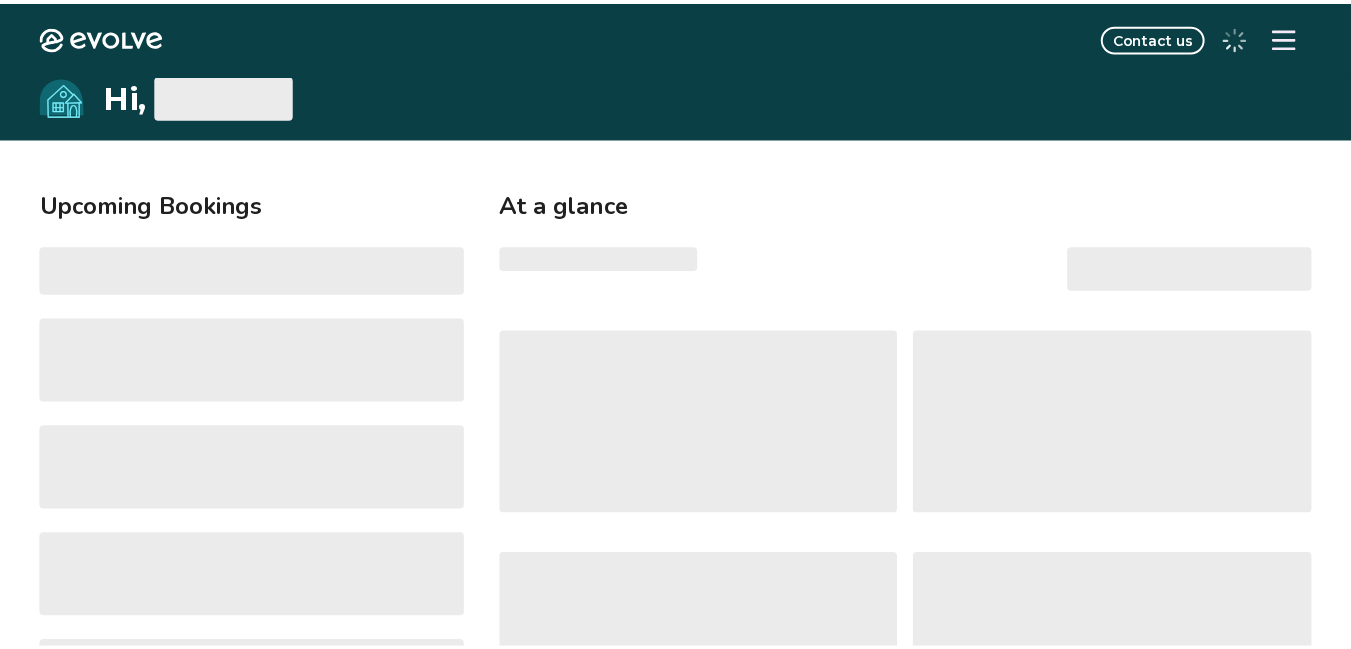scroll, scrollTop: 0, scrollLeft: 0, axis: both 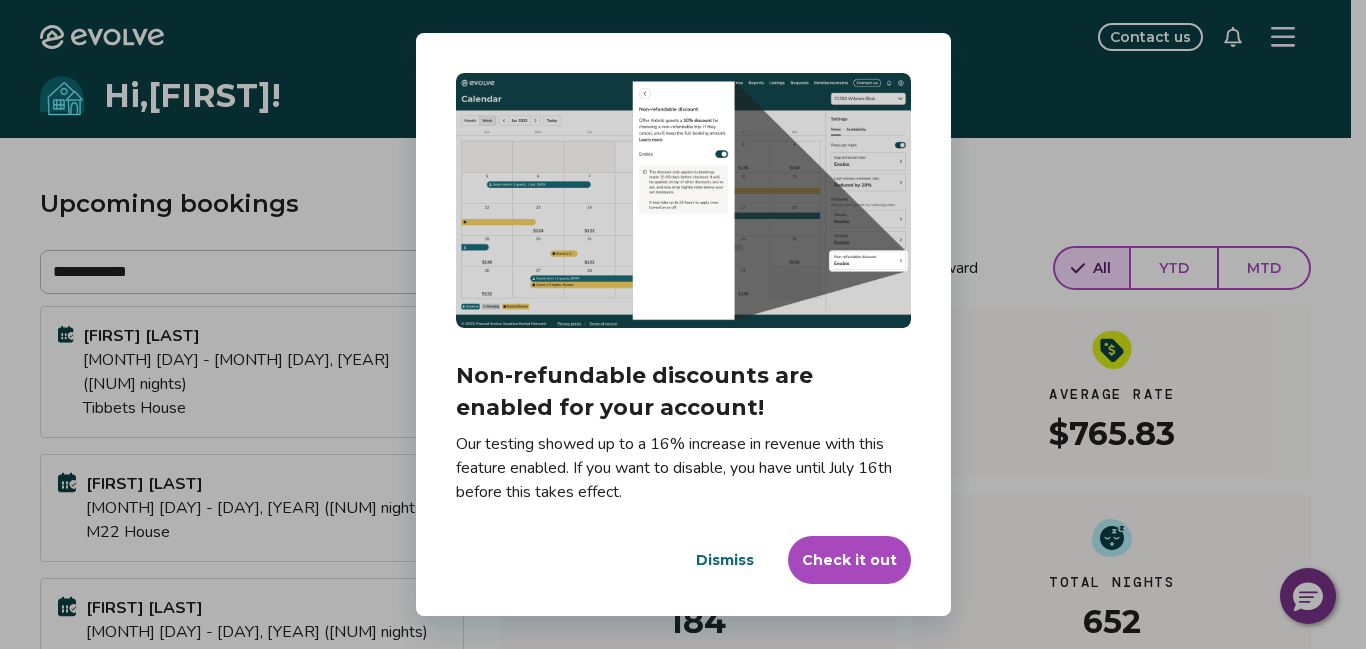 click on "Check it out" at bounding box center (849, 560) 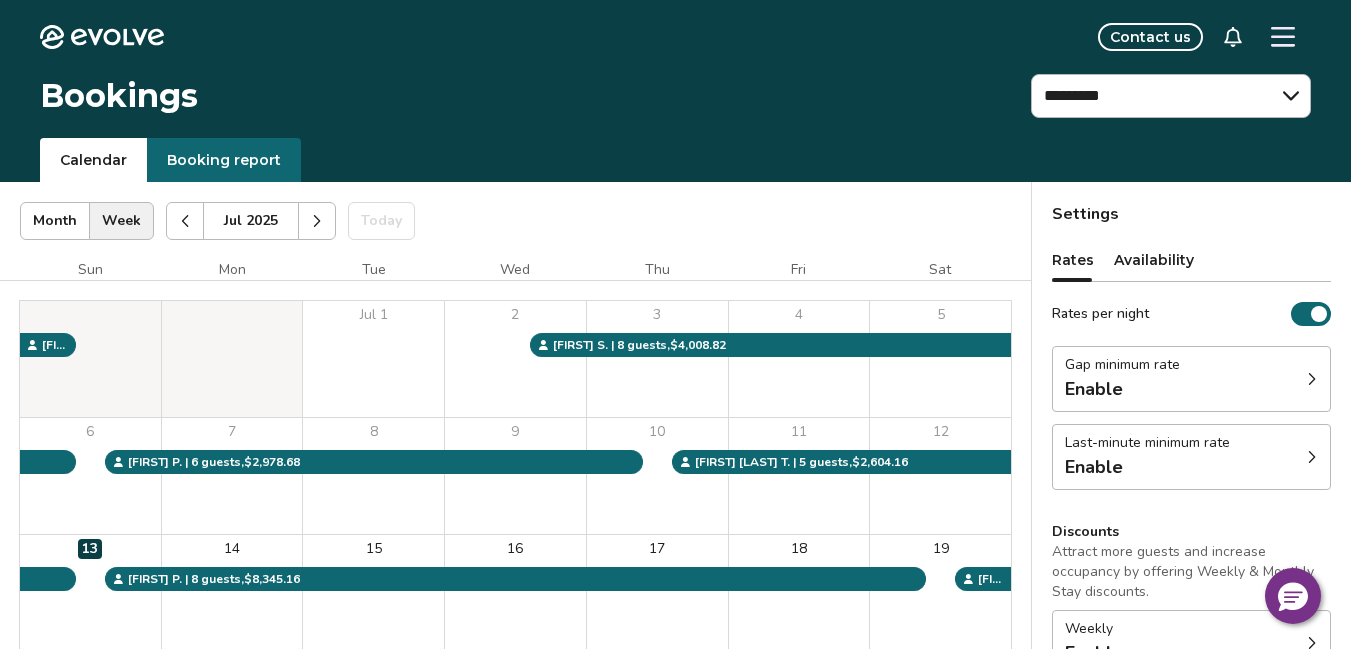 drag, startPoint x: 1301, startPoint y: 309, endPoint x: 1343, endPoint y: 254, distance: 69.2026 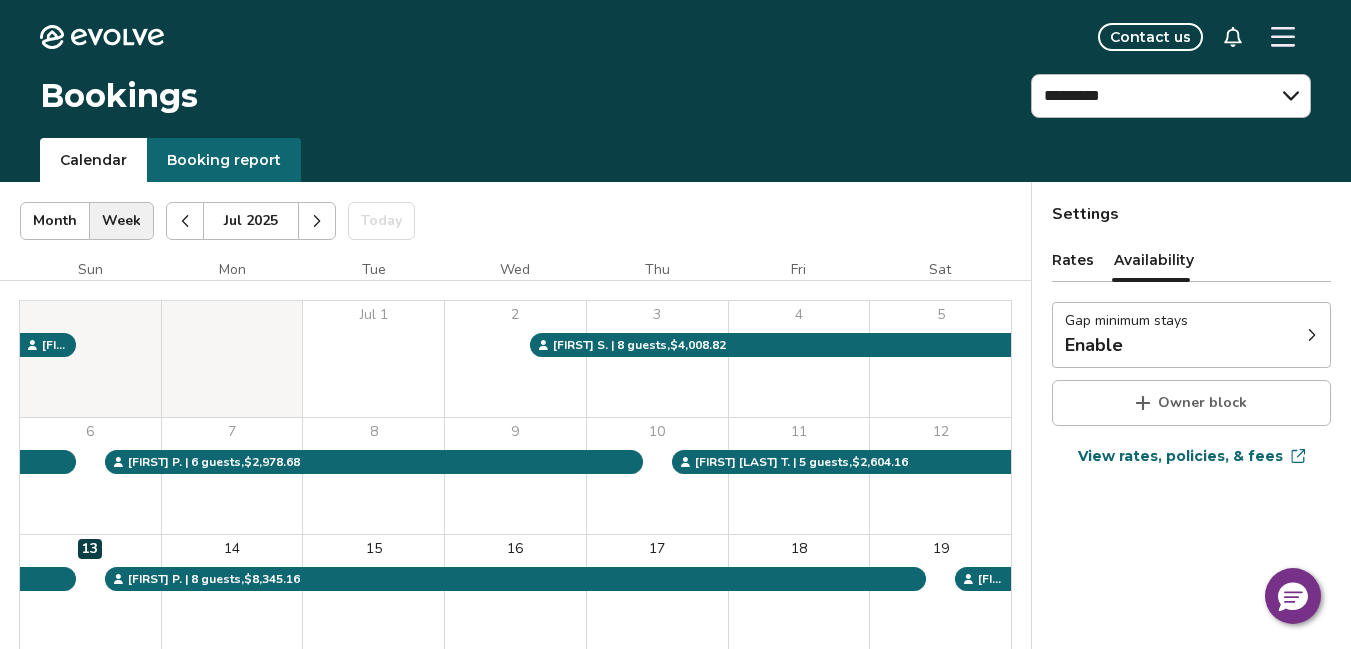 click on "Settings Rates Availability Gap minimum stays Enable Owner block View rates, policies, & fees Gap minimum stays Enable to reduce your minimum stay for gaps between bookings and blocks. Enable Minimum   * * nights Enter a number between 1-3 nights. Once enabled, this minimum may take up to 24 hours to activate and will stay active until you disable. Do not enable if it conflicts with local regulations/HOA requirements." at bounding box center (1191, 568) 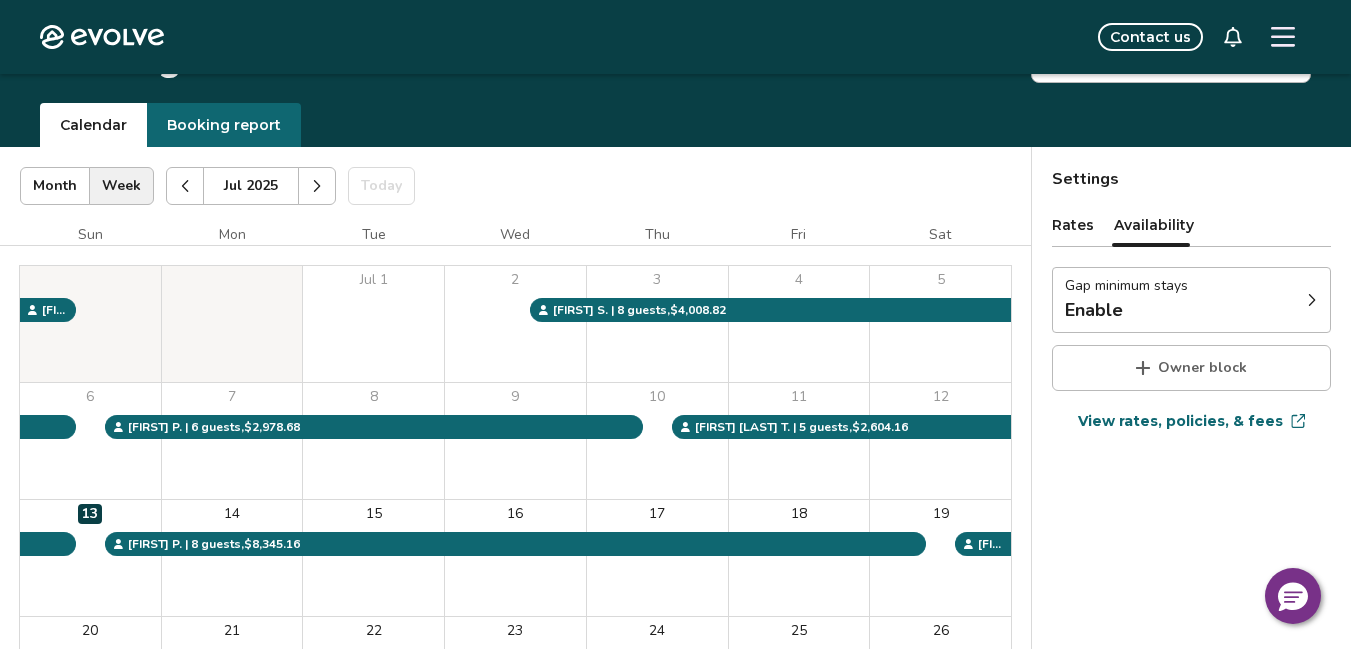 scroll, scrollTop: 29, scrollLeft: 0, axis: vertical 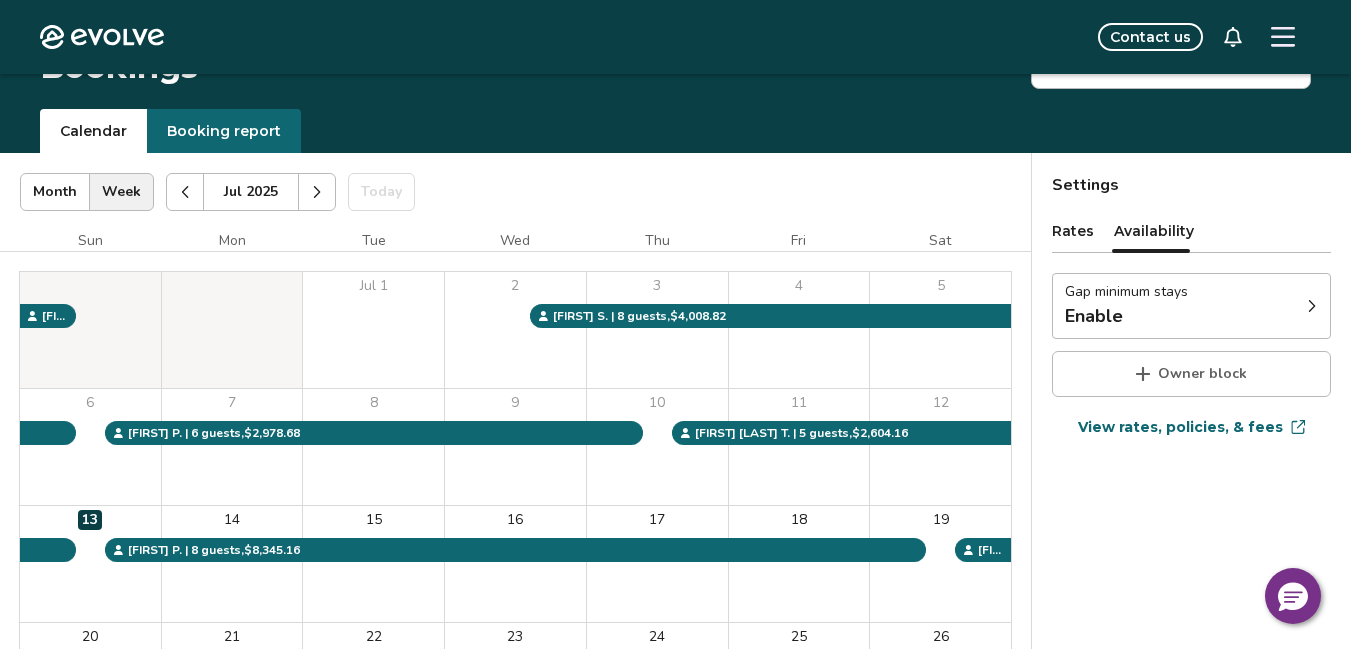 click 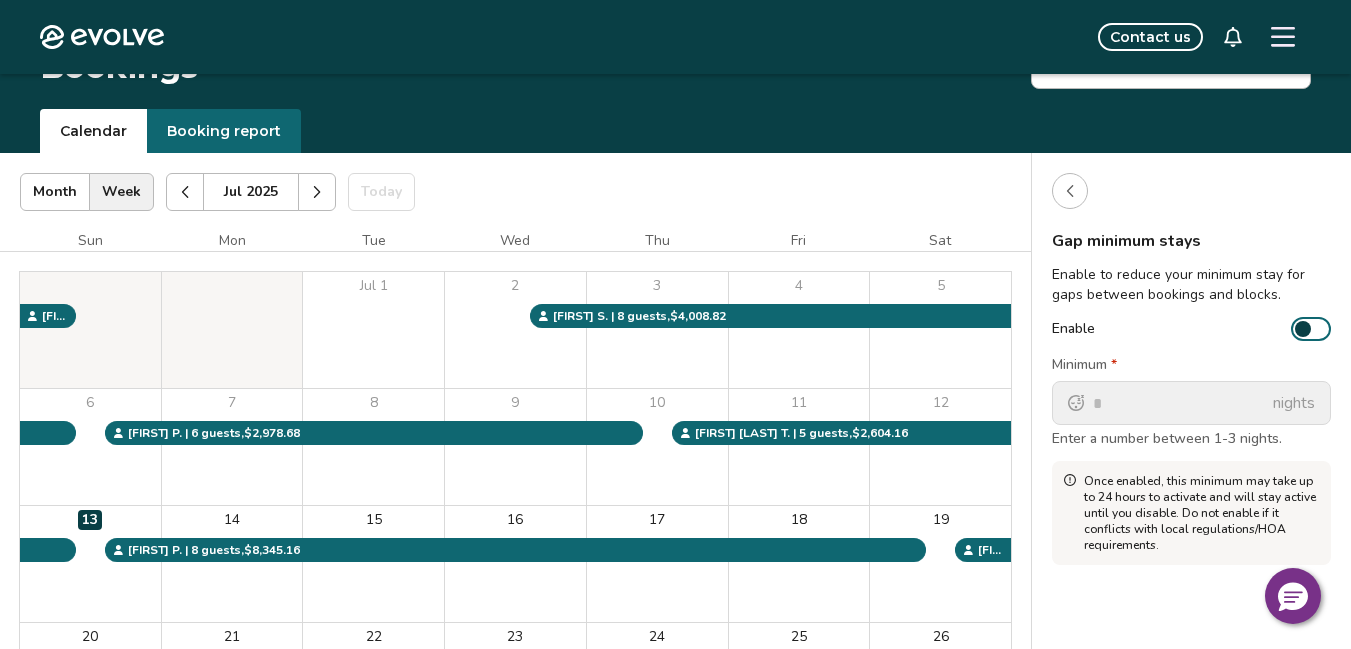 click at bounding box center (1070, 191) 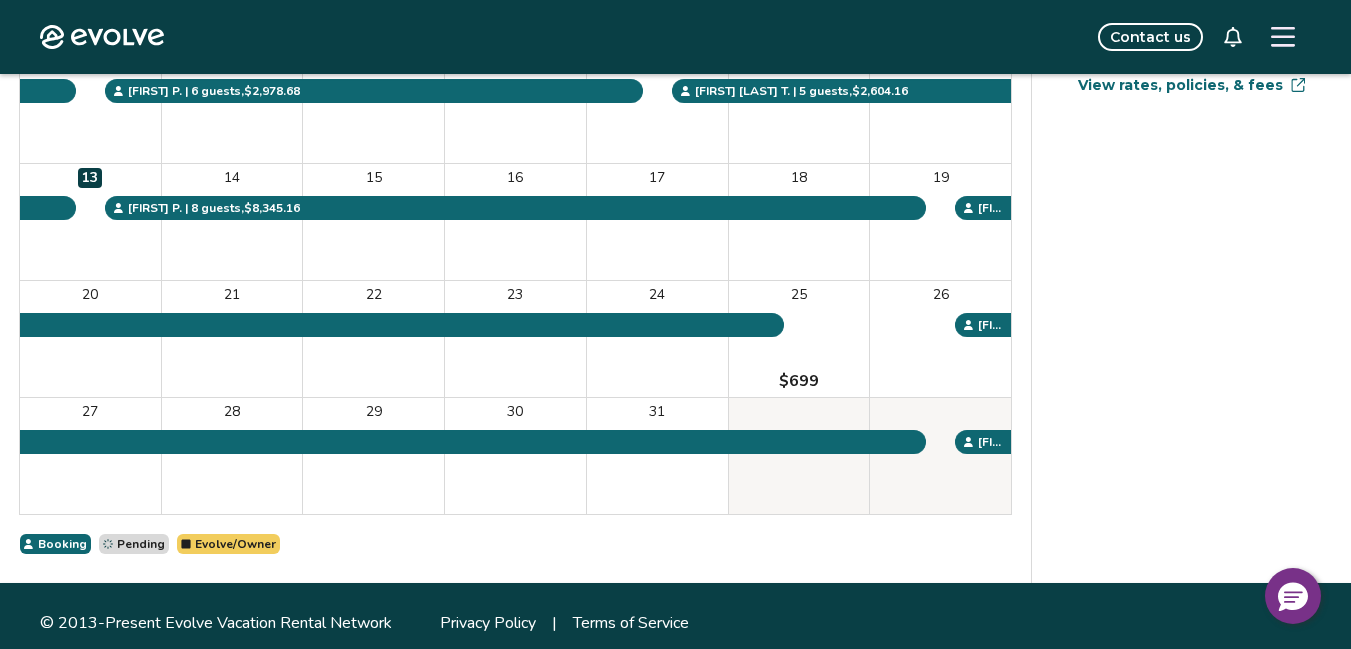 scroll, scrollTop: 373, scrollLeft: 0, axis: vertical 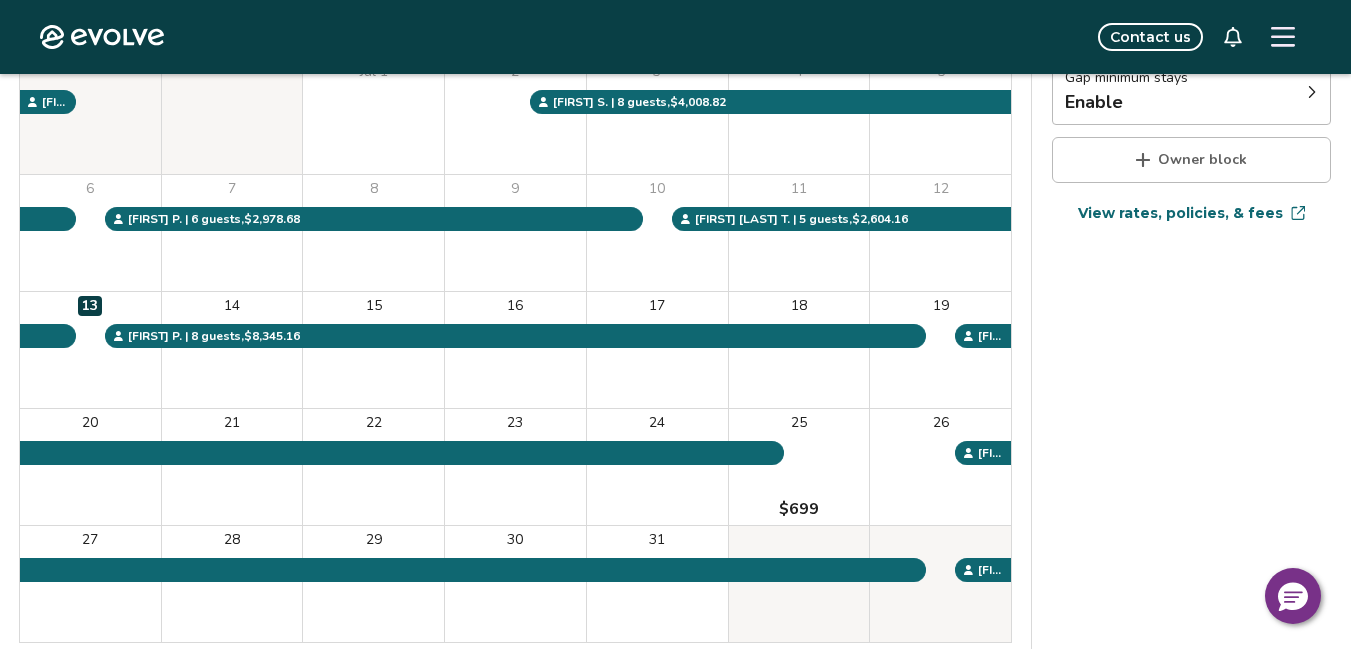 click on "Settings Rates Availability Gap minimum stays Enable Owner block View rates, policies, & fees Gap minimum stays Enable to reduce your minimum stay for gaps between bookings and blocks. Enable Minimum   * * nights Enter a number between 1-3 nights. Once enabled, this minimum may take up to 24 hours to activate and will stay active until you disable. Do not enable if it conflicts with local regulations/HOA requirements." at bounding box center [1191, 325] 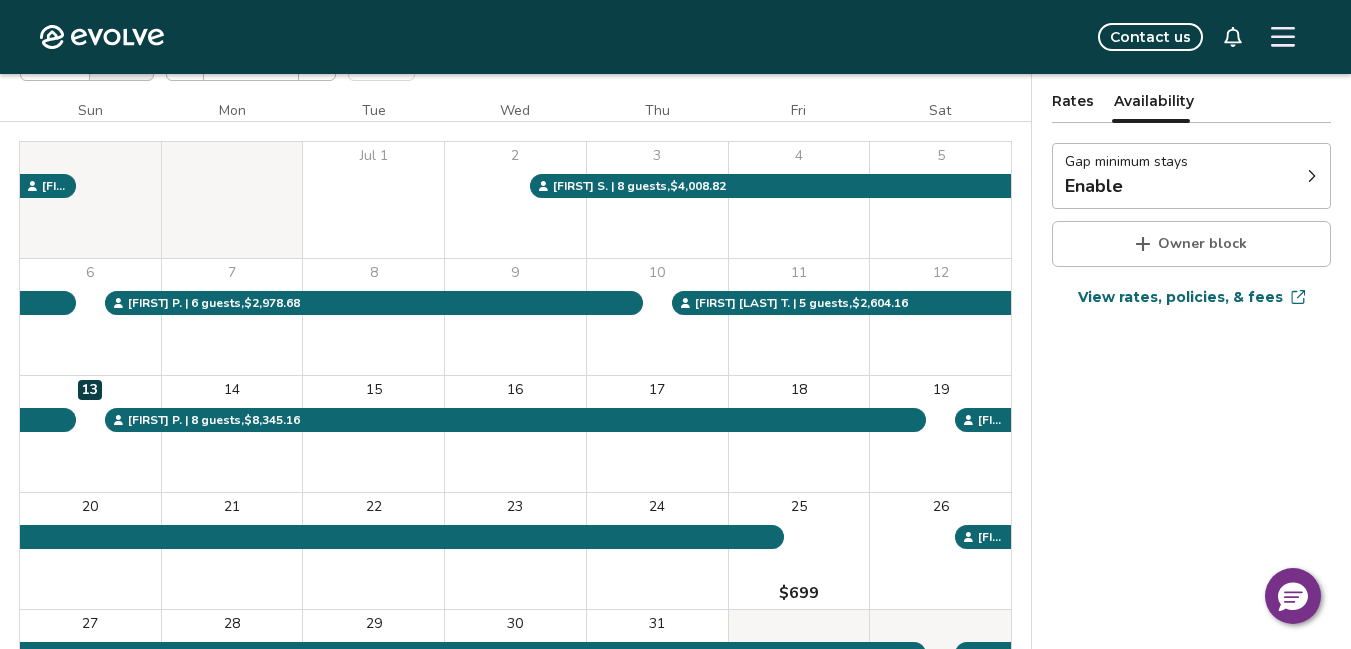 scroll, scrollTop: 0, scrollLeft: 0, axis: both 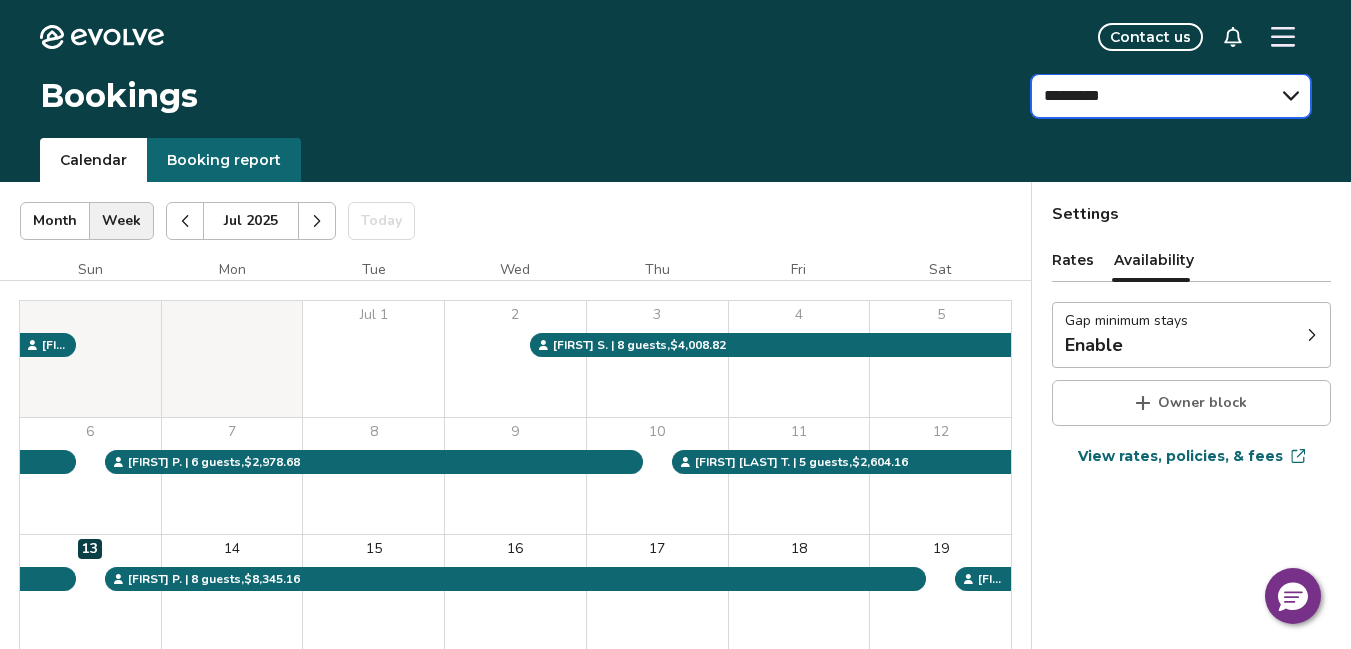 click on "**********" at bounding box center [1171, 96] 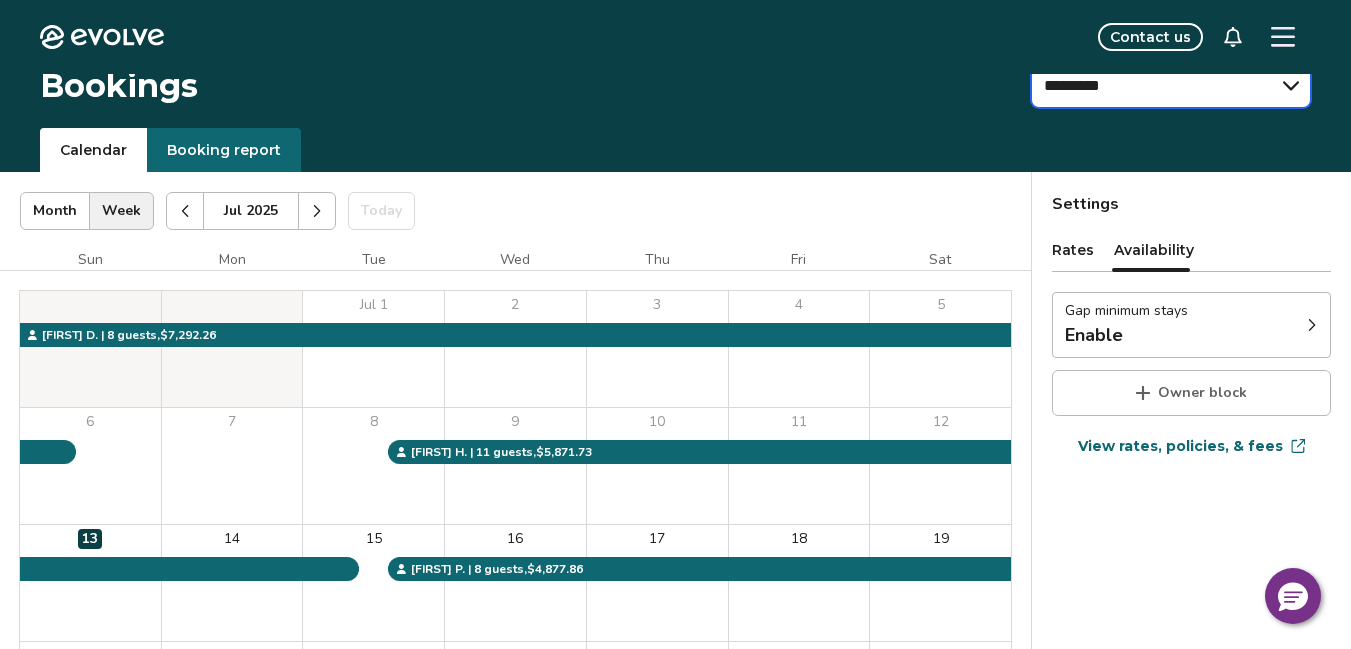 scroll, scrollTop: 0, scrollLeft: 0, axis: both 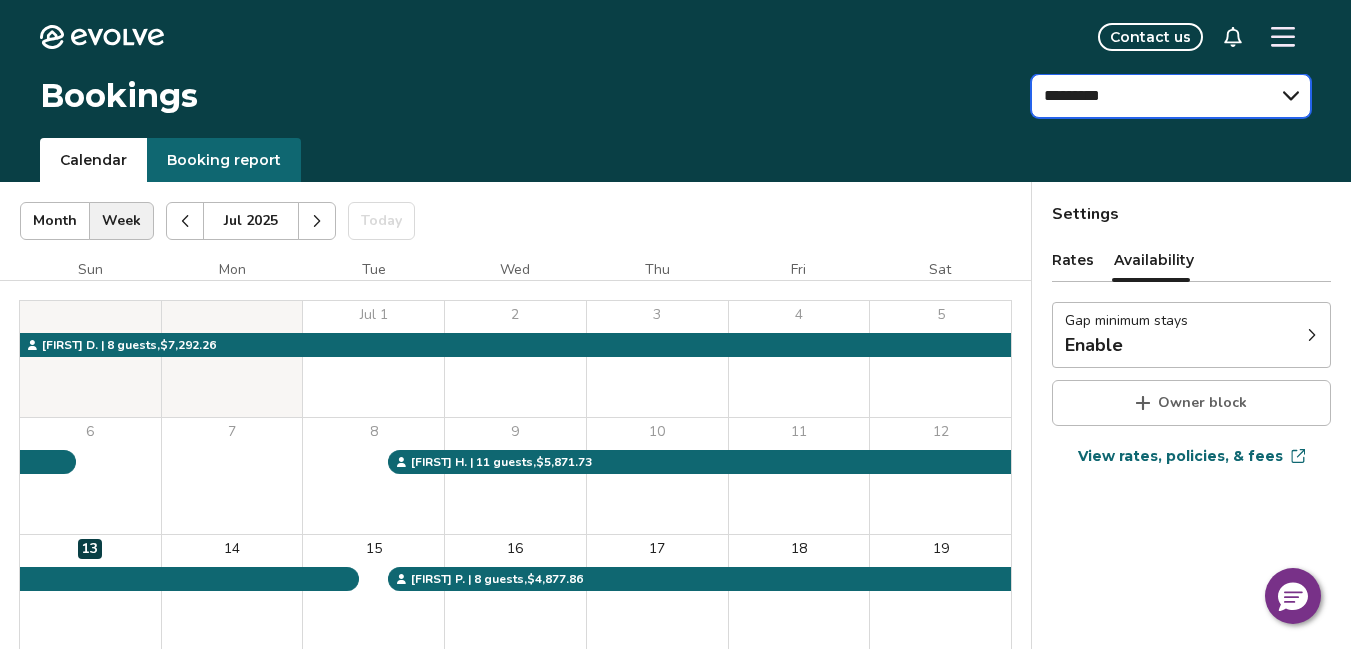 click on "**********" at bounding box center (1171, 96) 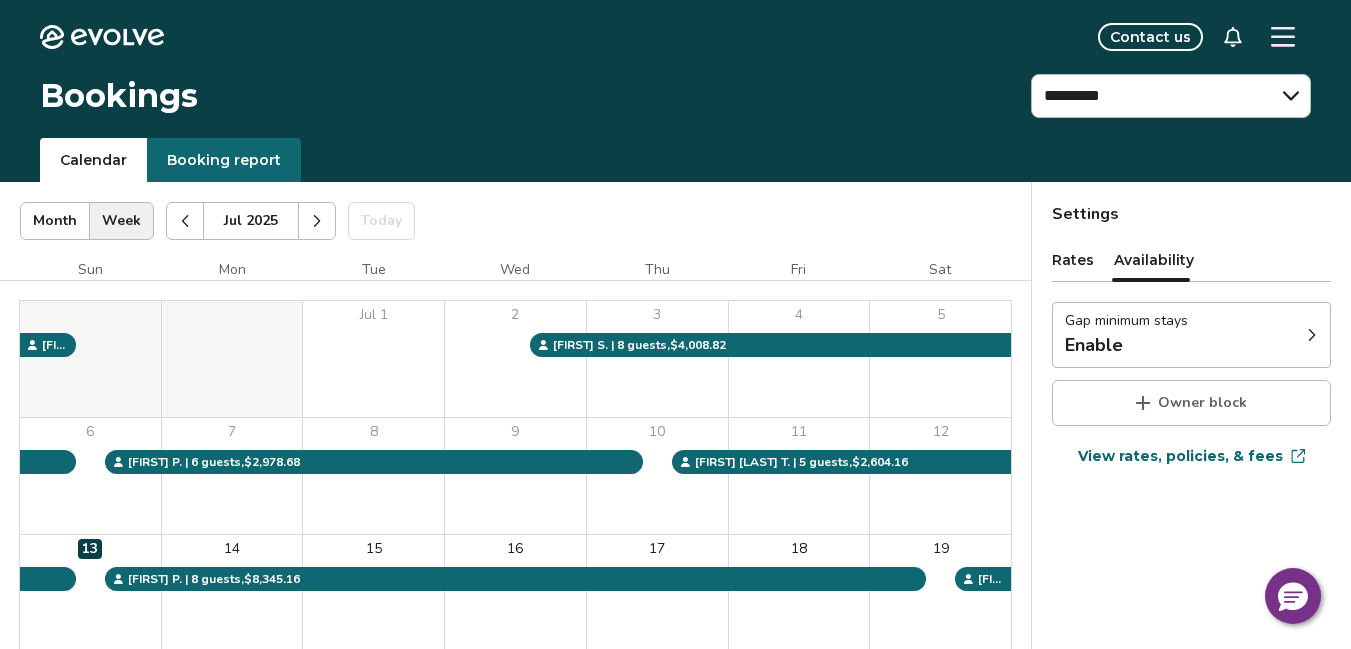 click 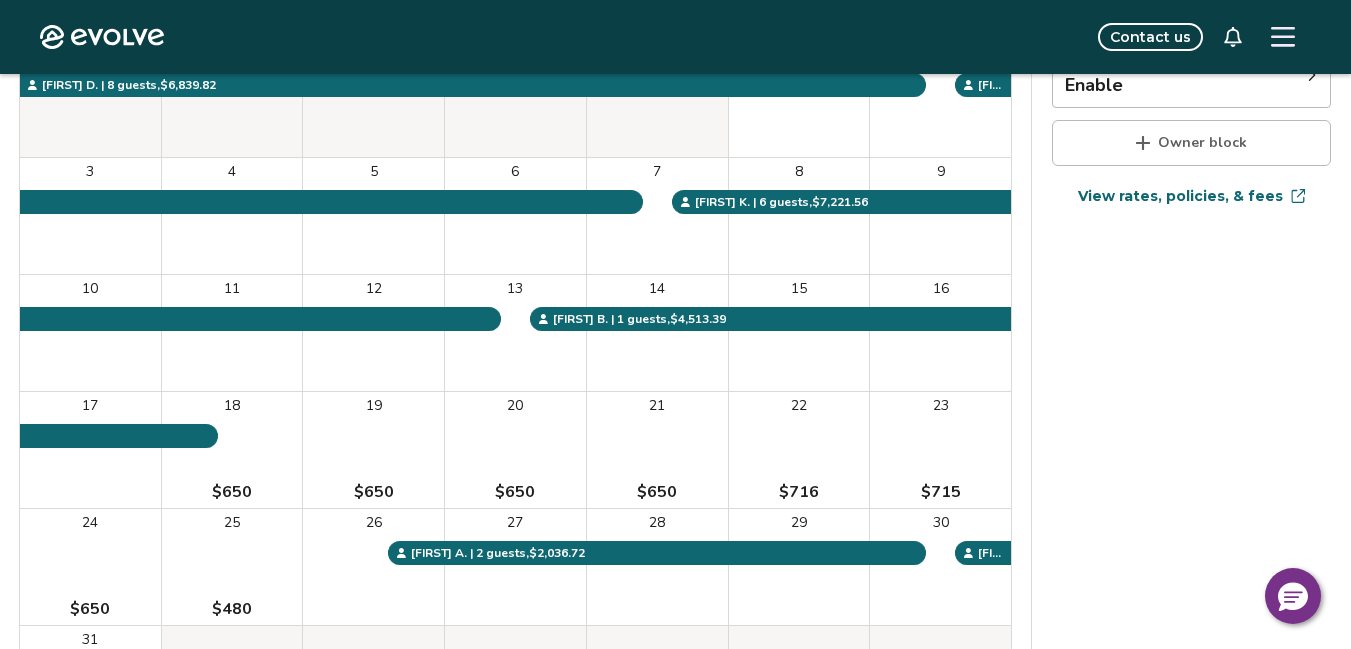 scroll, scrollTop: 264, scrollLeft: 0, axis: vertical 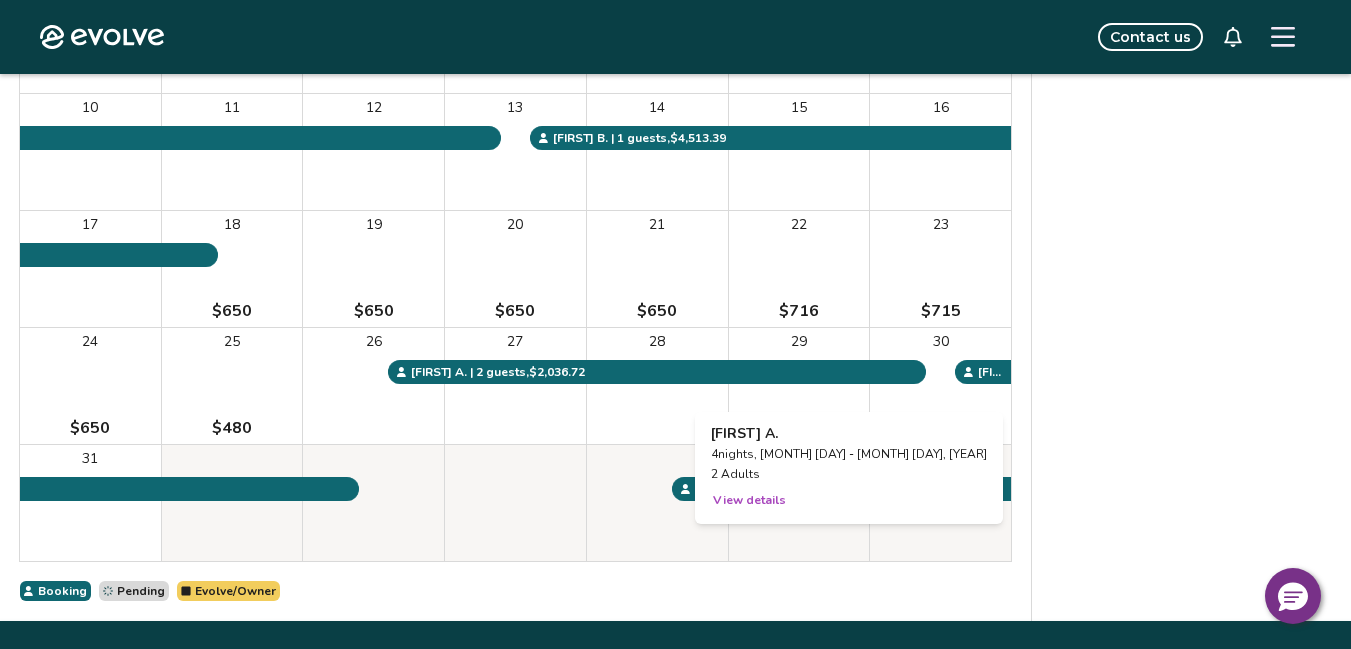 click on "View details" at bounding box center (749, 500) 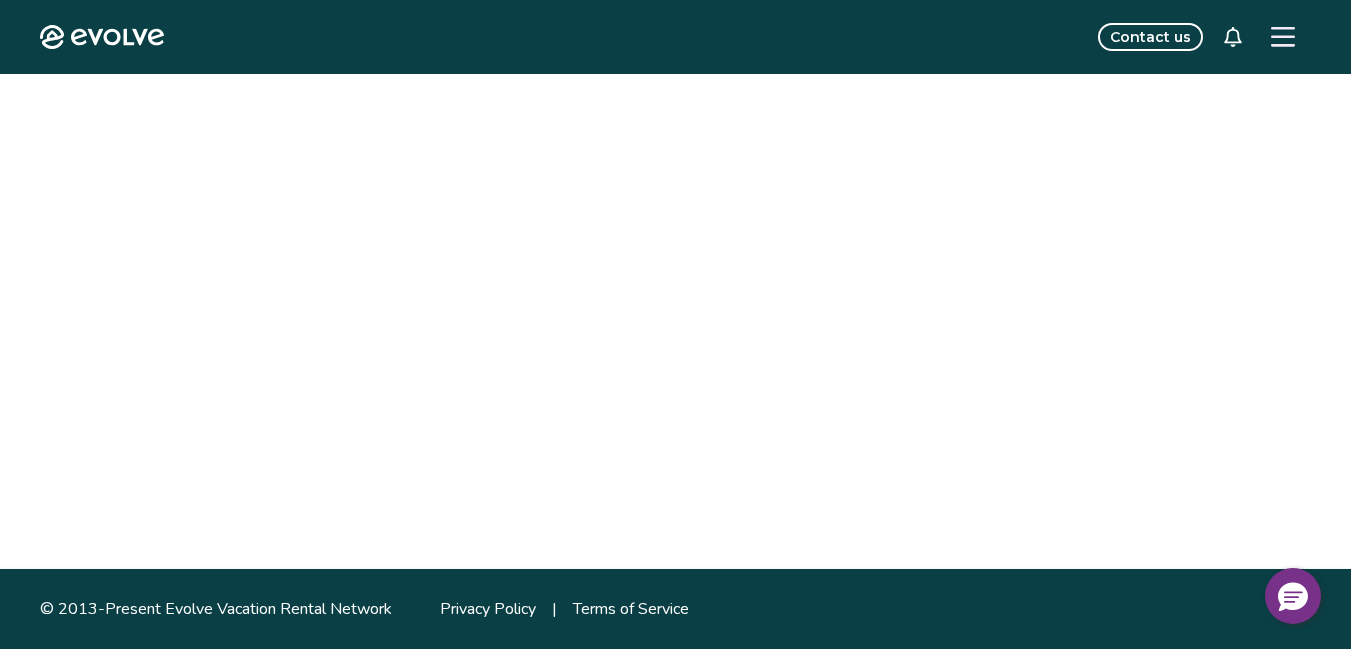 scroll, scrollTop: 0, scrollLeft: 0, axis: both 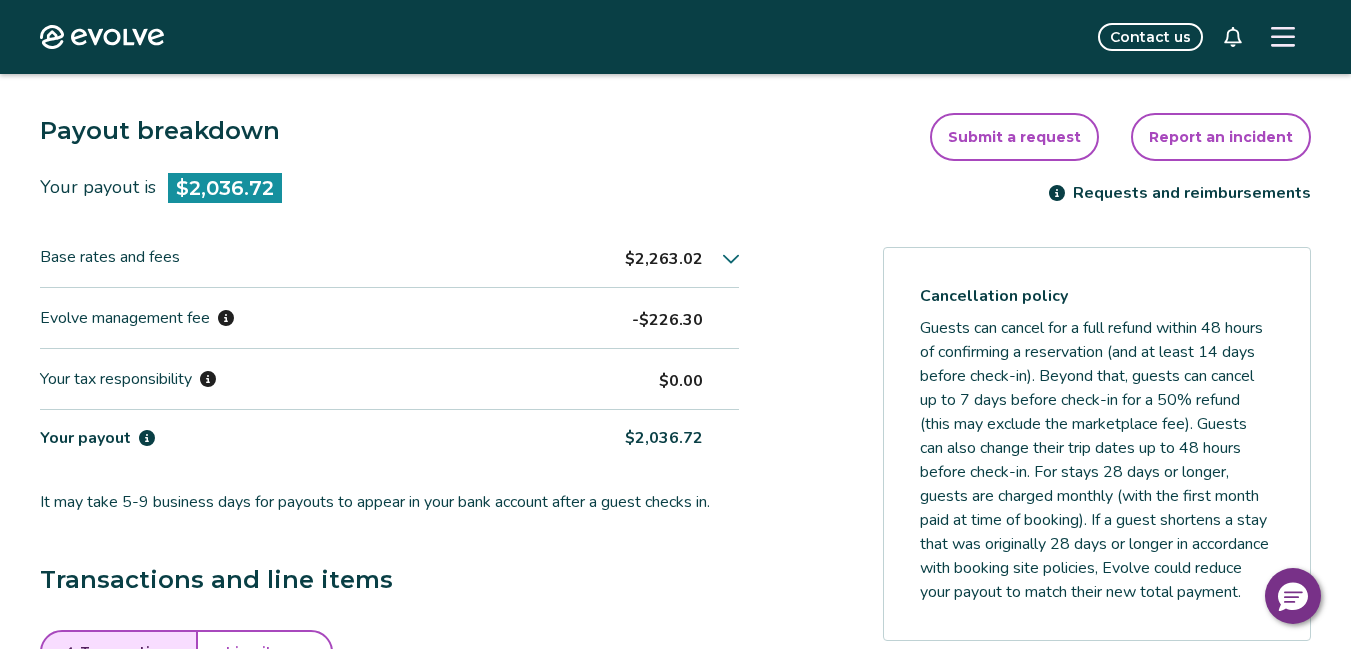 click 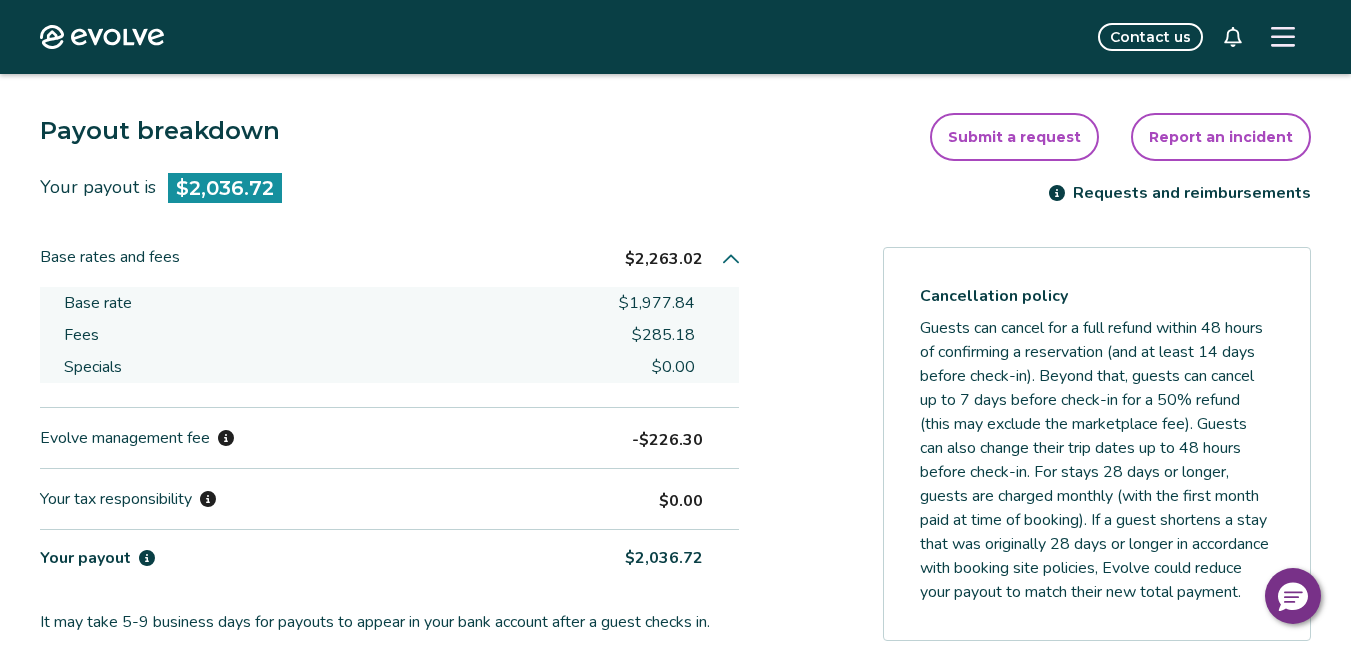 scroll, scrollTop: 0, scrollLeft: 0, axis: both 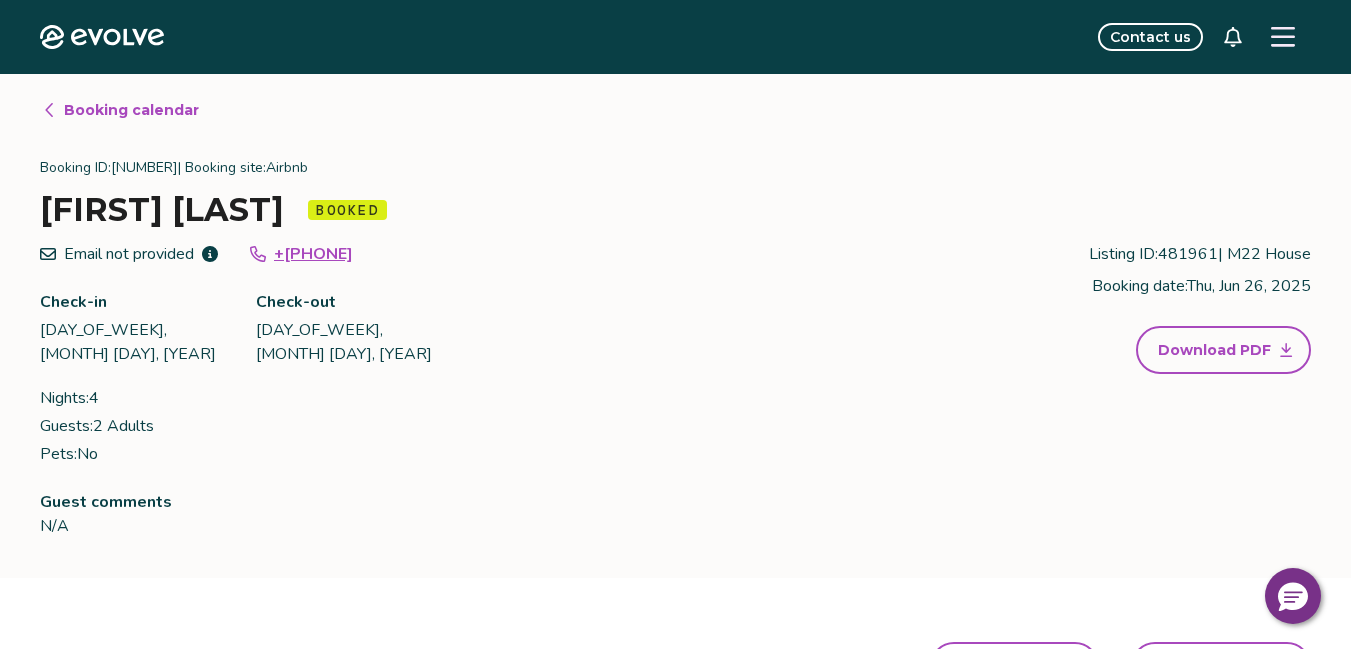 click on "Booking calendar" at bounding box center (131, 110) 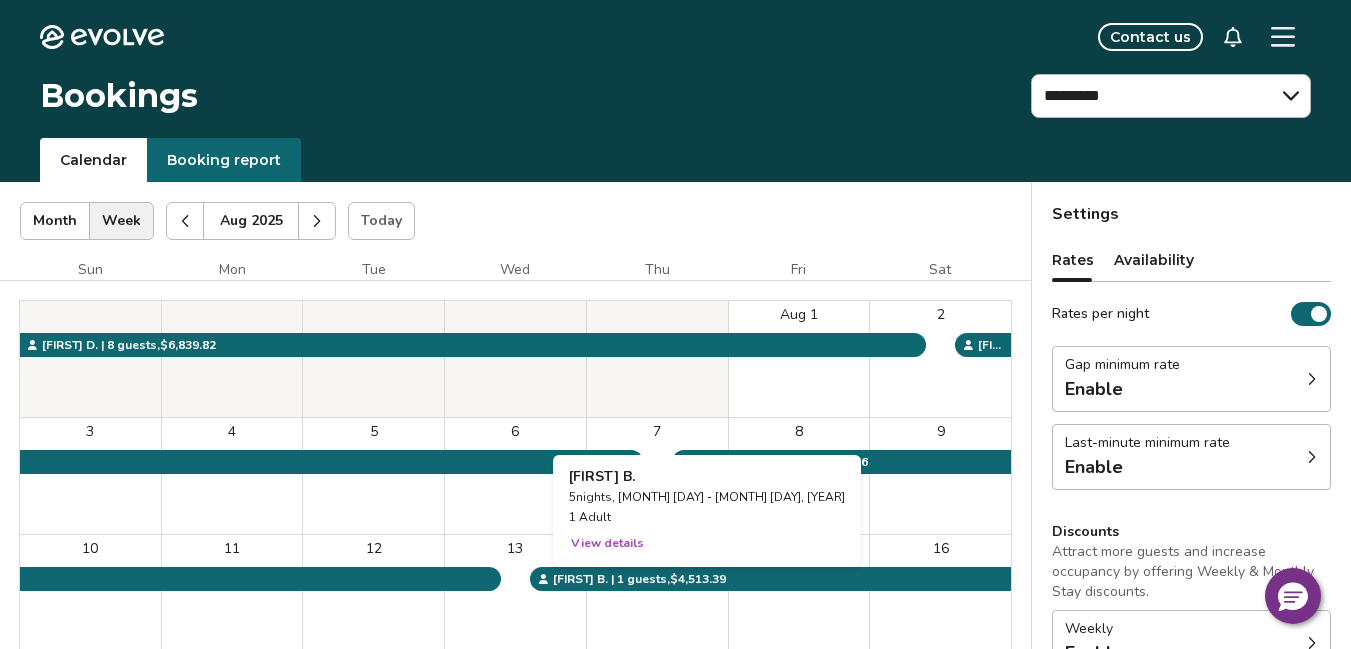 click on "14" at bounding box center (657, 593) 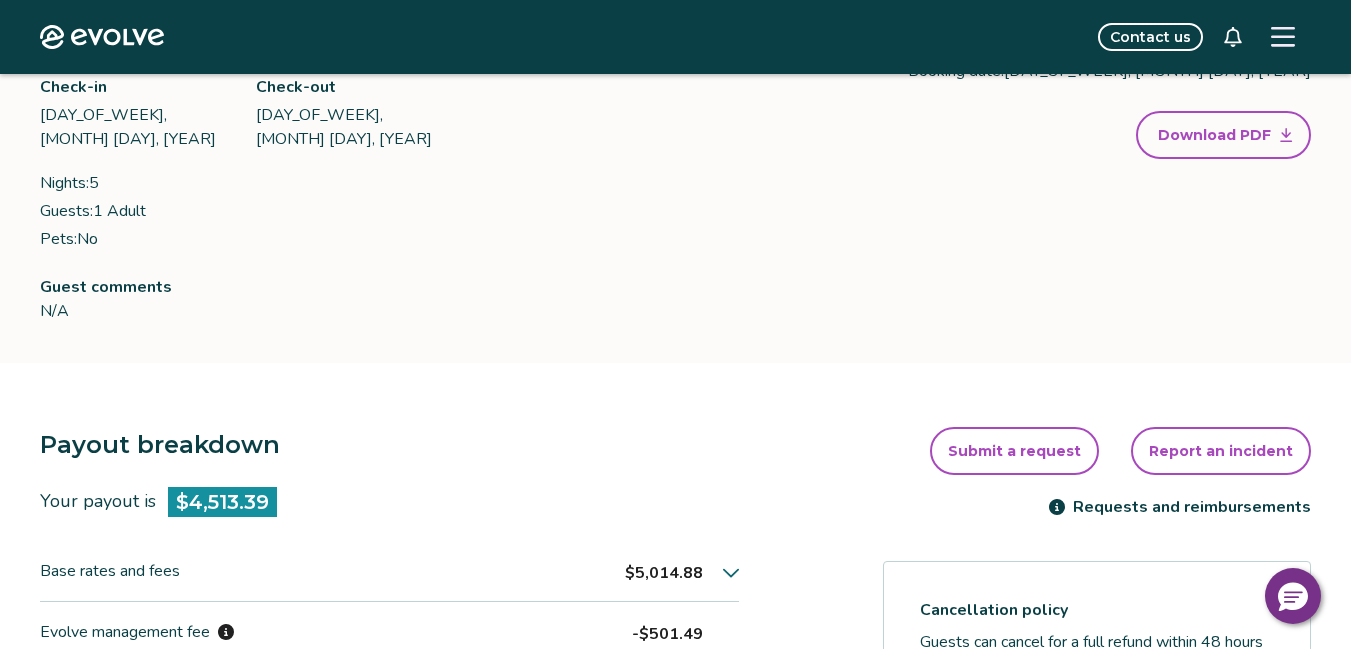 scroll, scrollTop: 280, scrollLeft: 0, axis: vertical 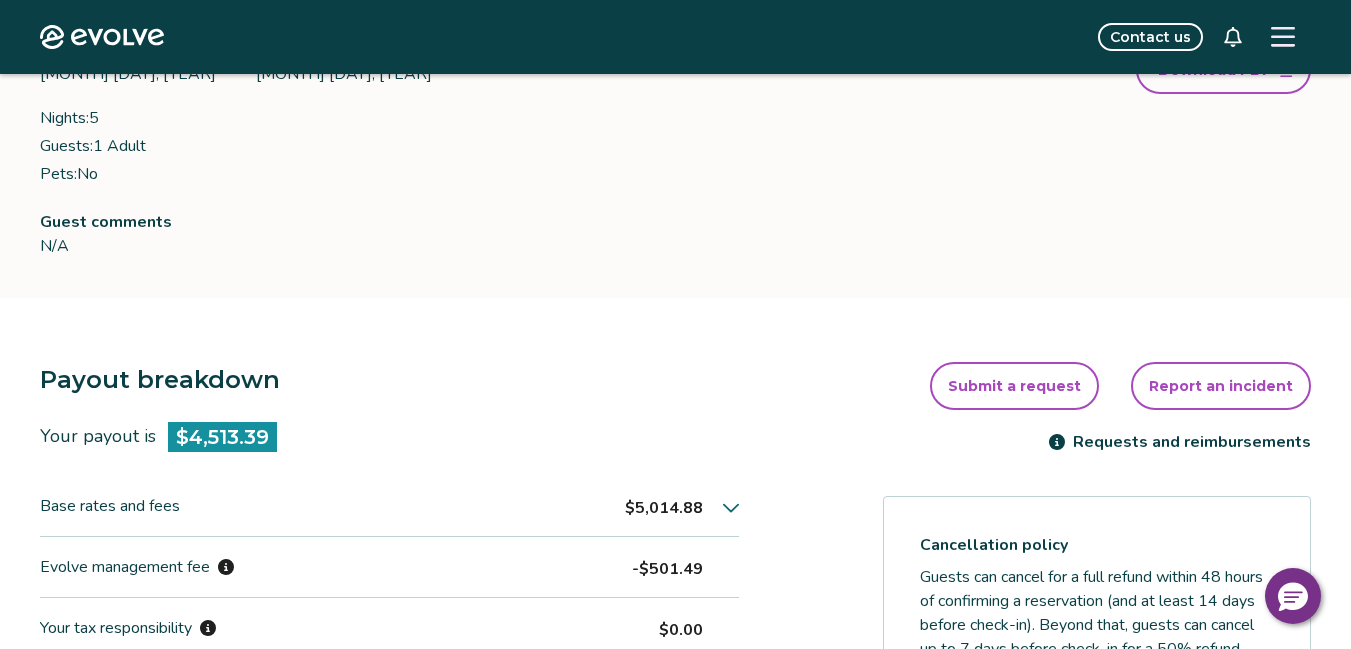 click 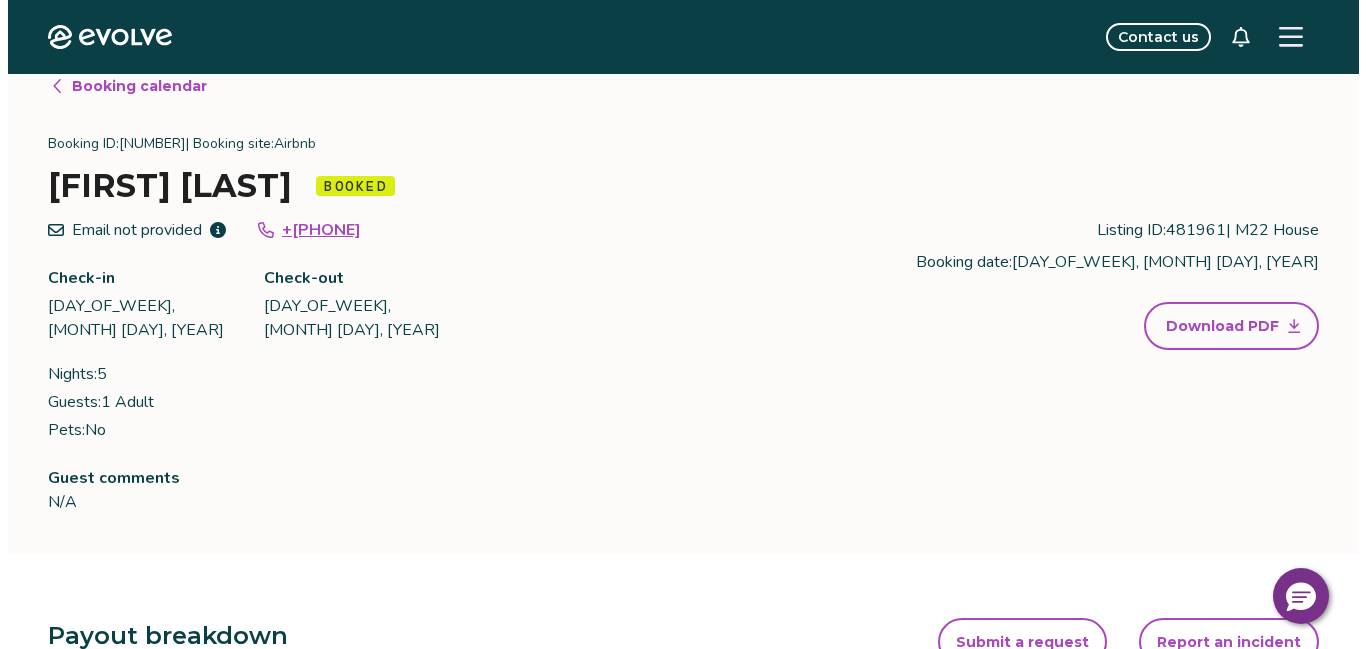 scroll, scrollTop: 0, scrollLeft: 0, axis: both 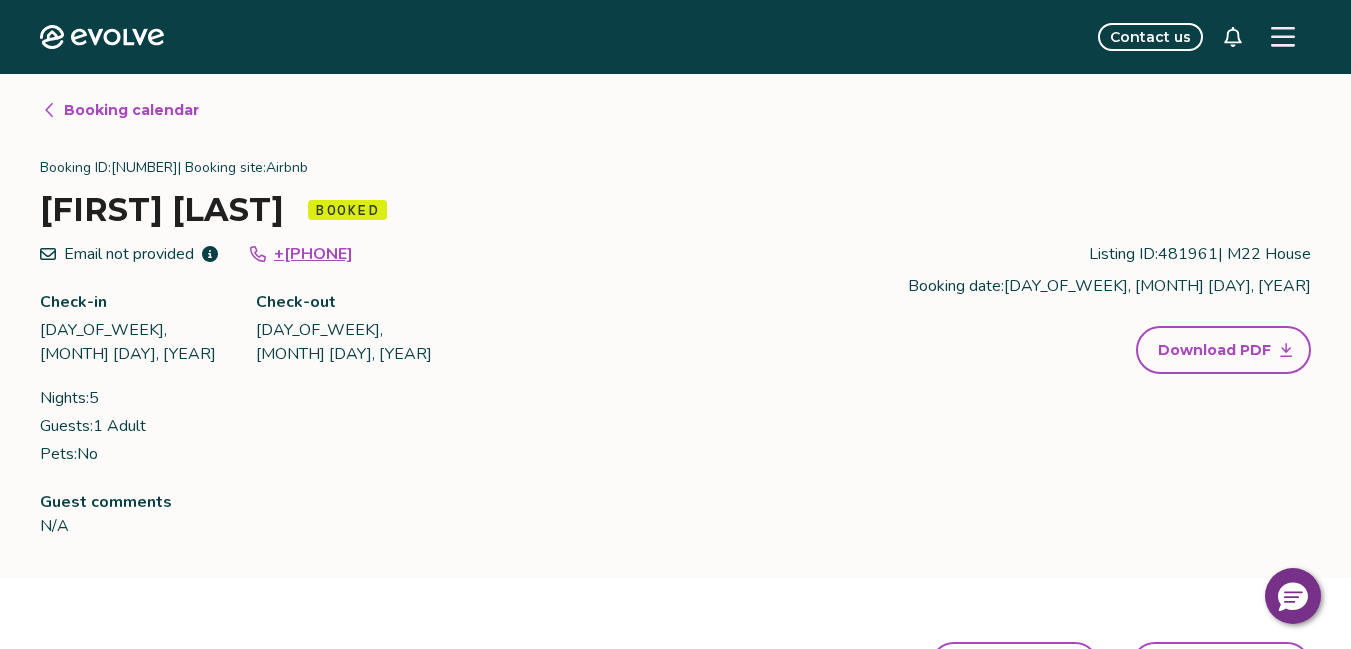 click 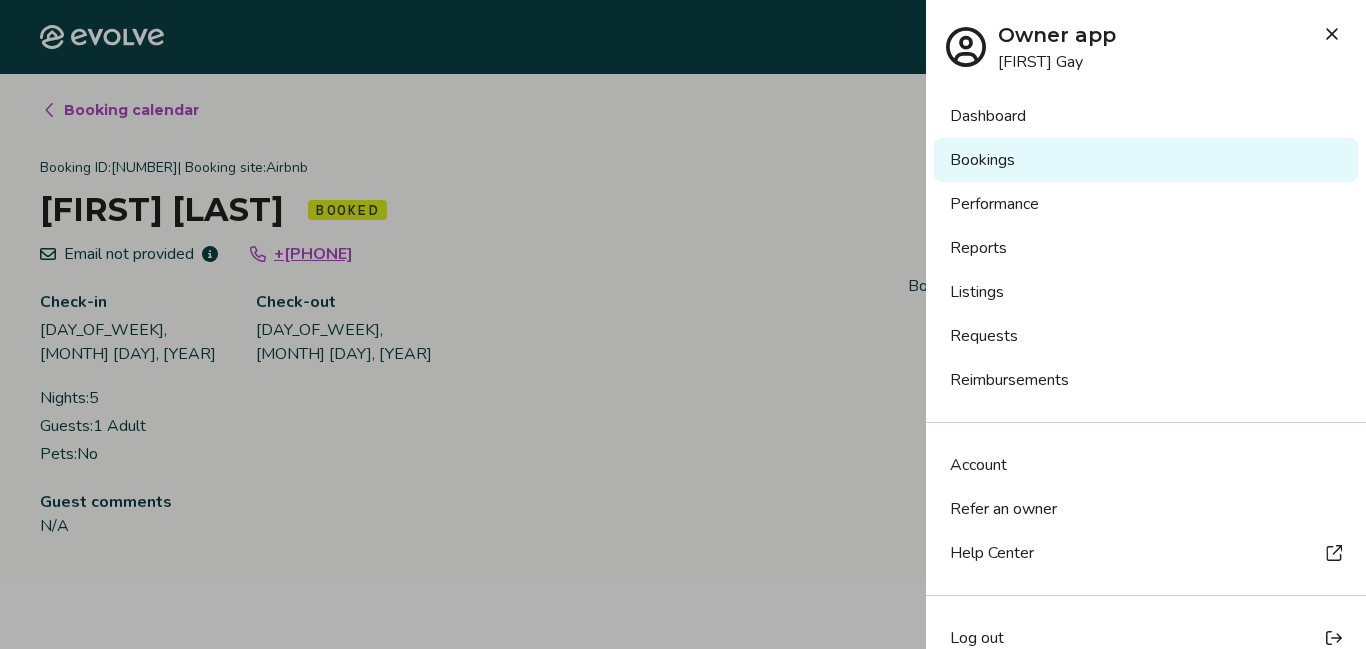 click on "Listings" at bounding box center (1146, 292) 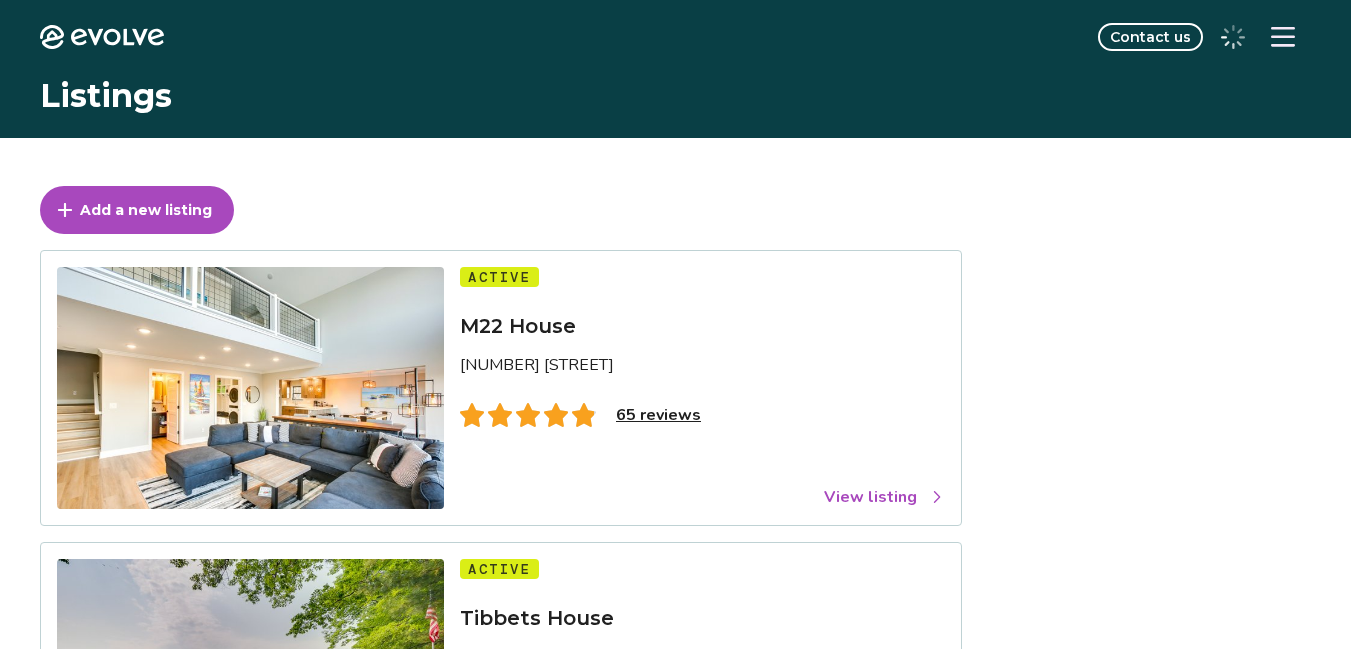 scroll, scrollTop: 0, scrollLeft: 0, axis: both 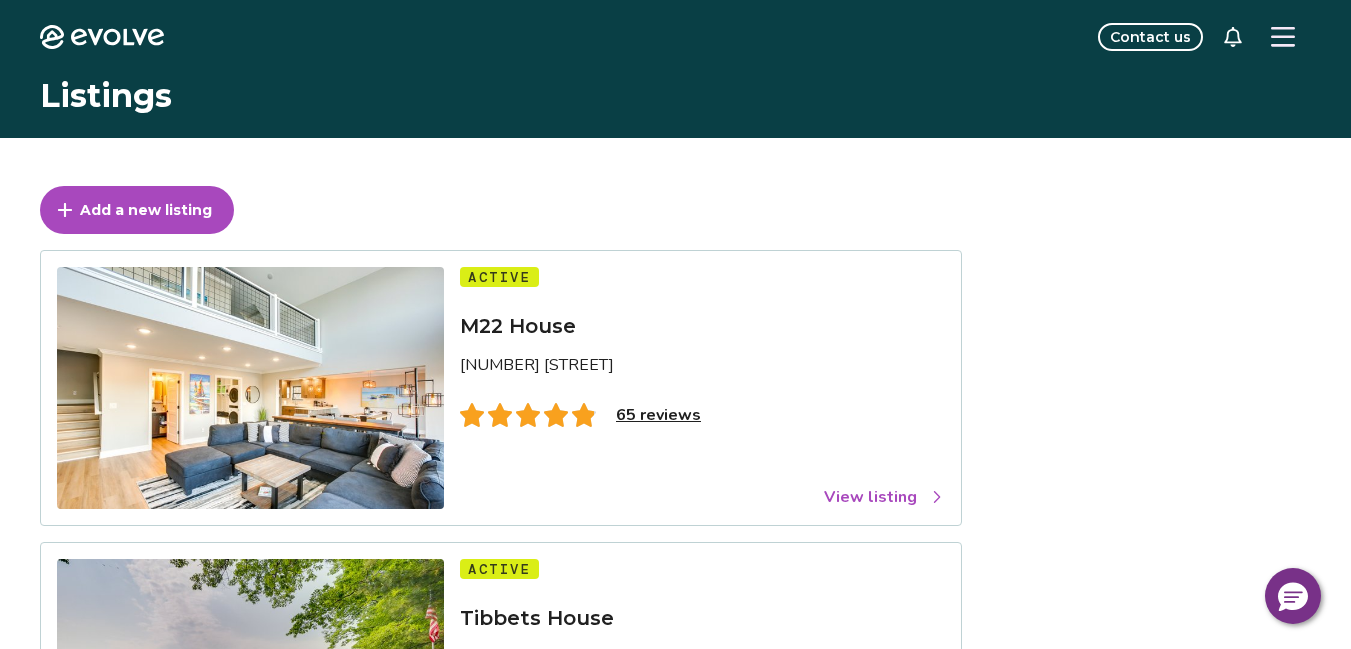 click on "65 reviews" at bounding box center [658, 415] 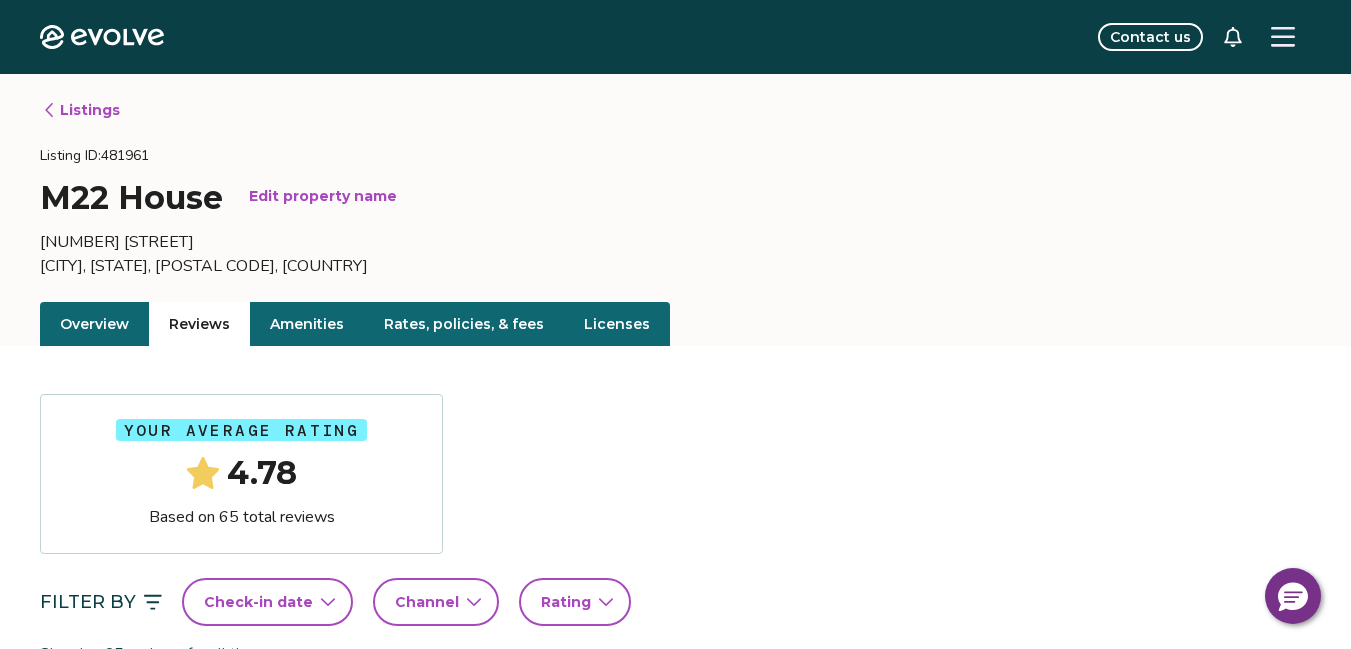 scroll, scrollTop: 567, scrollLeft: 0, axis: vertical 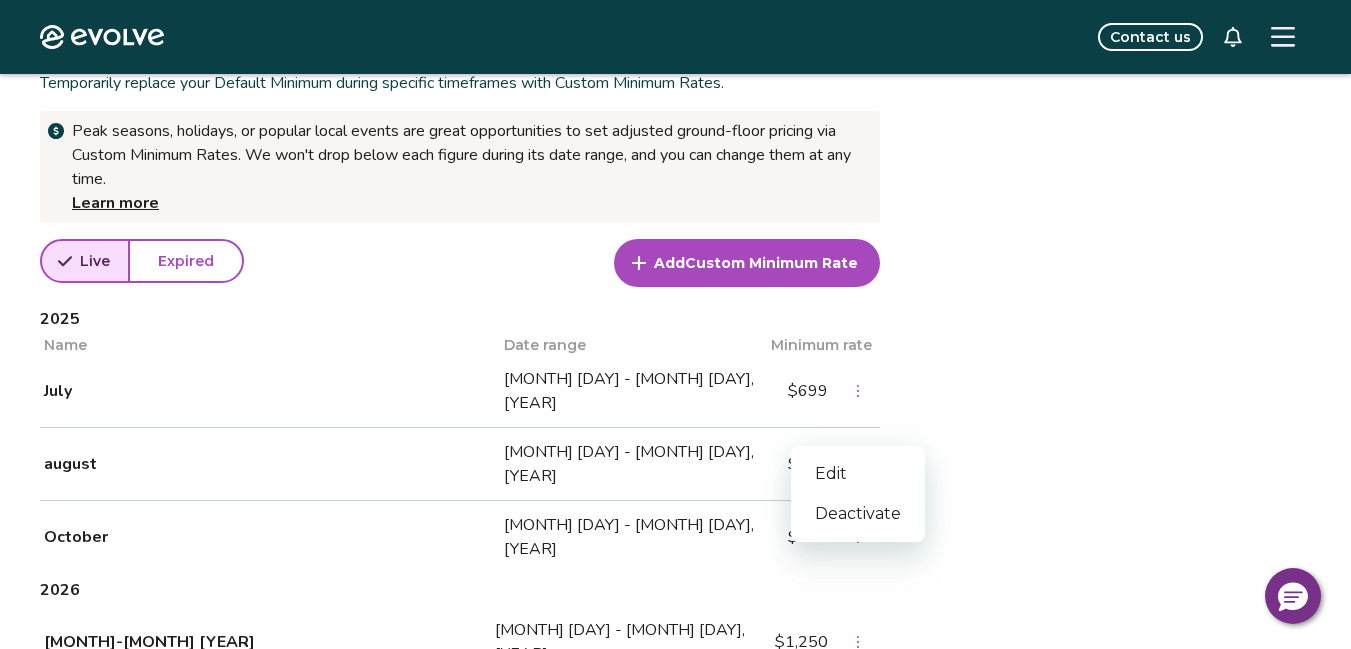 click 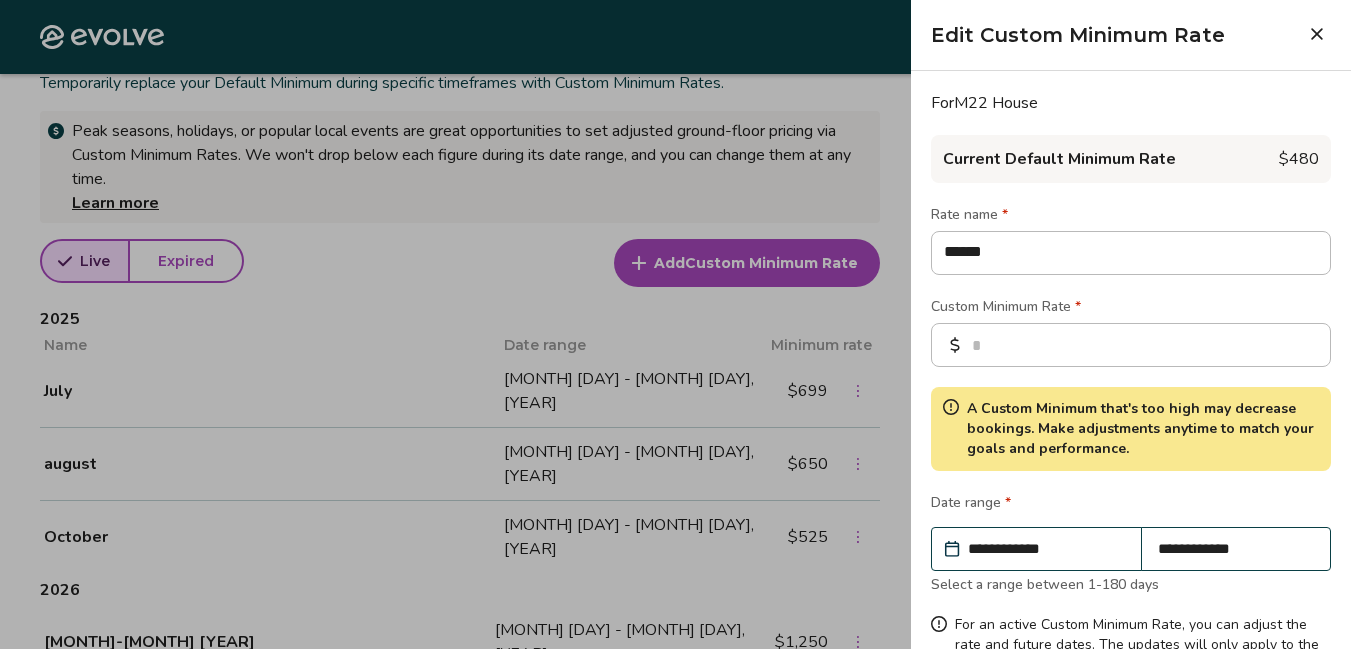 type on "*" 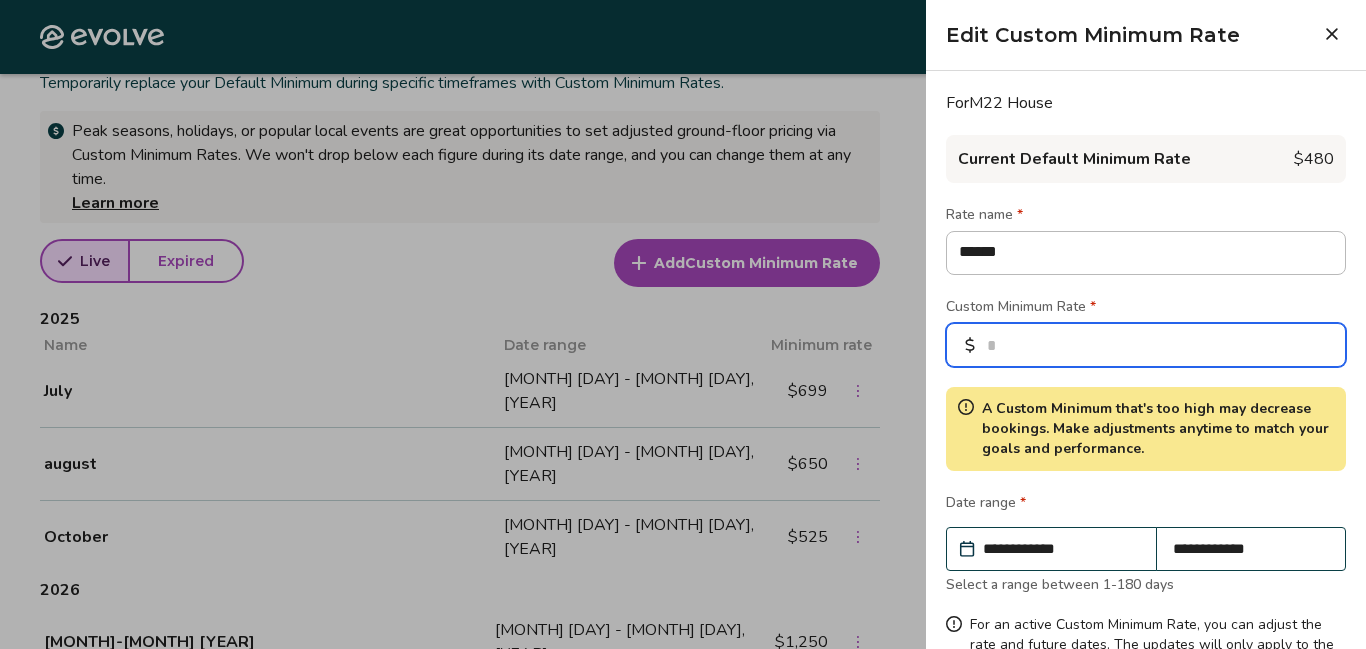 click on "***" at bounding box center (1146, 345) 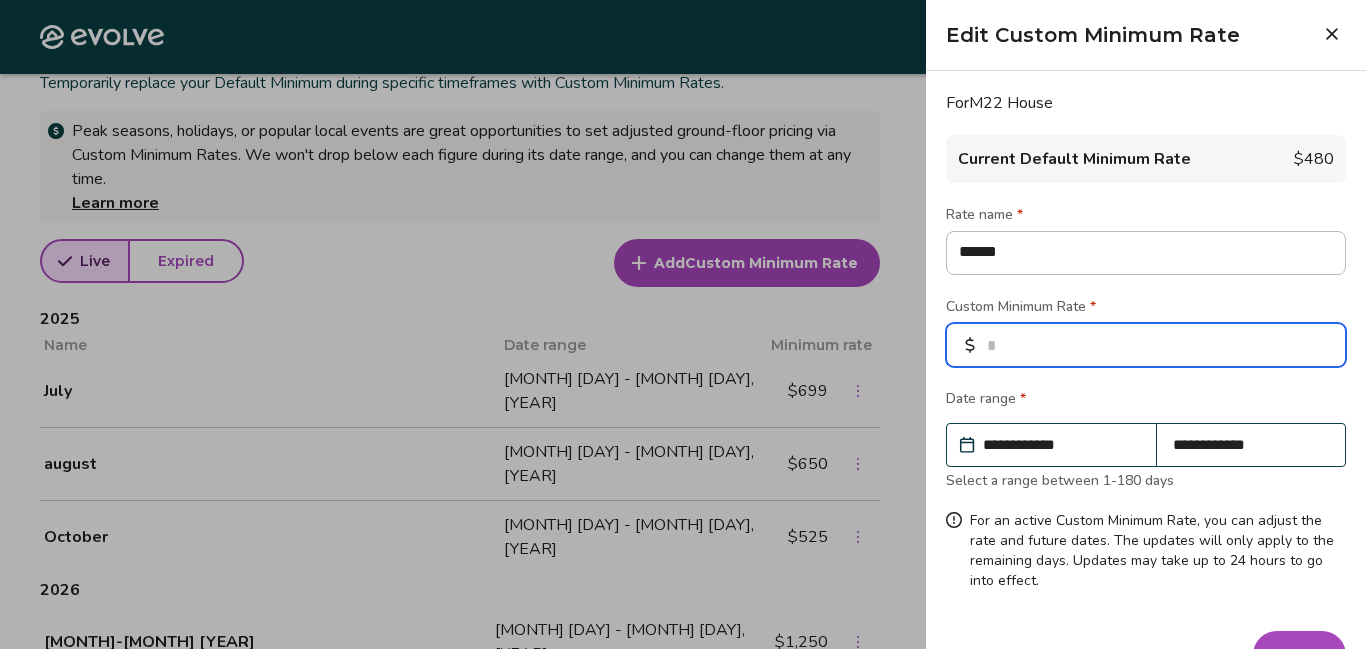 type on "**" 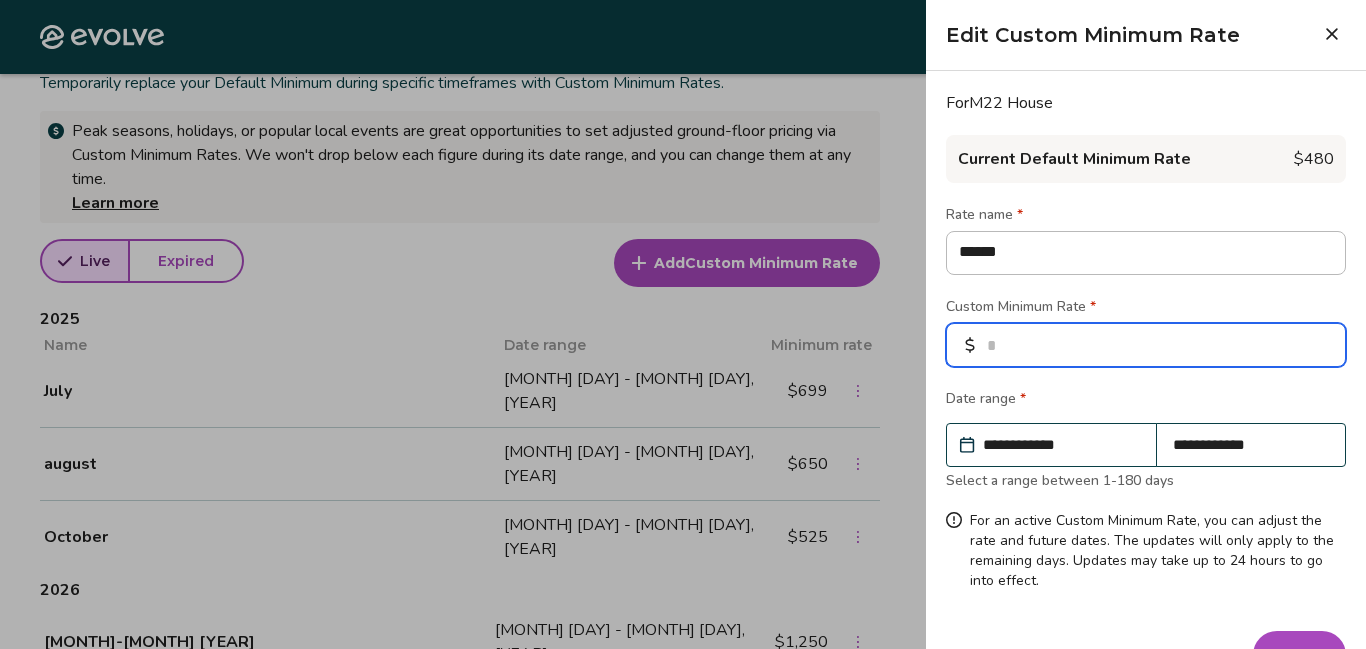 type on "*" 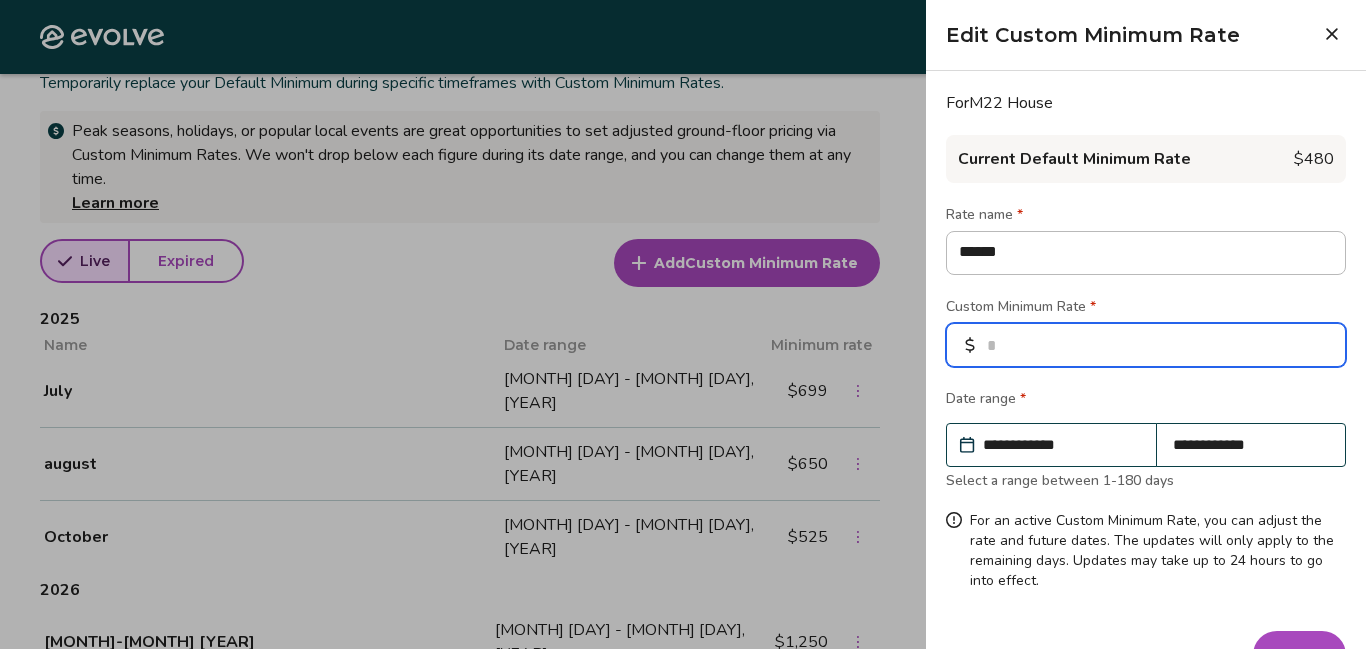 type on "**" 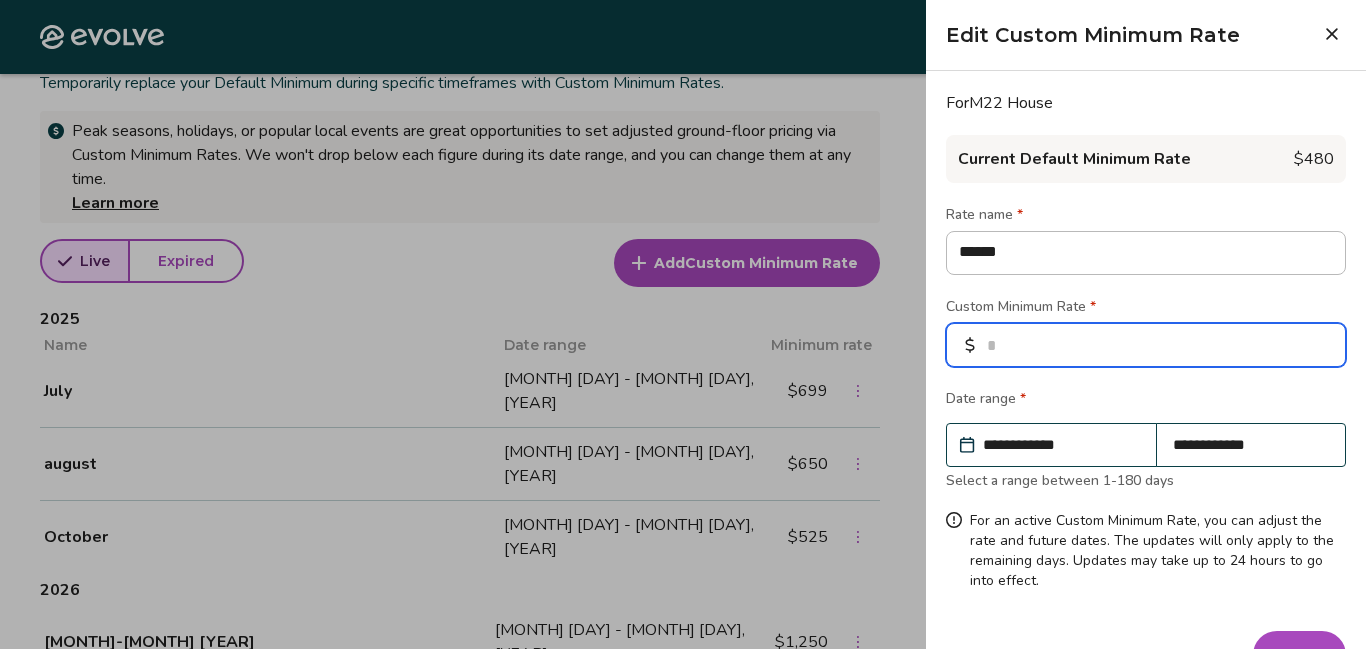 type on "*" 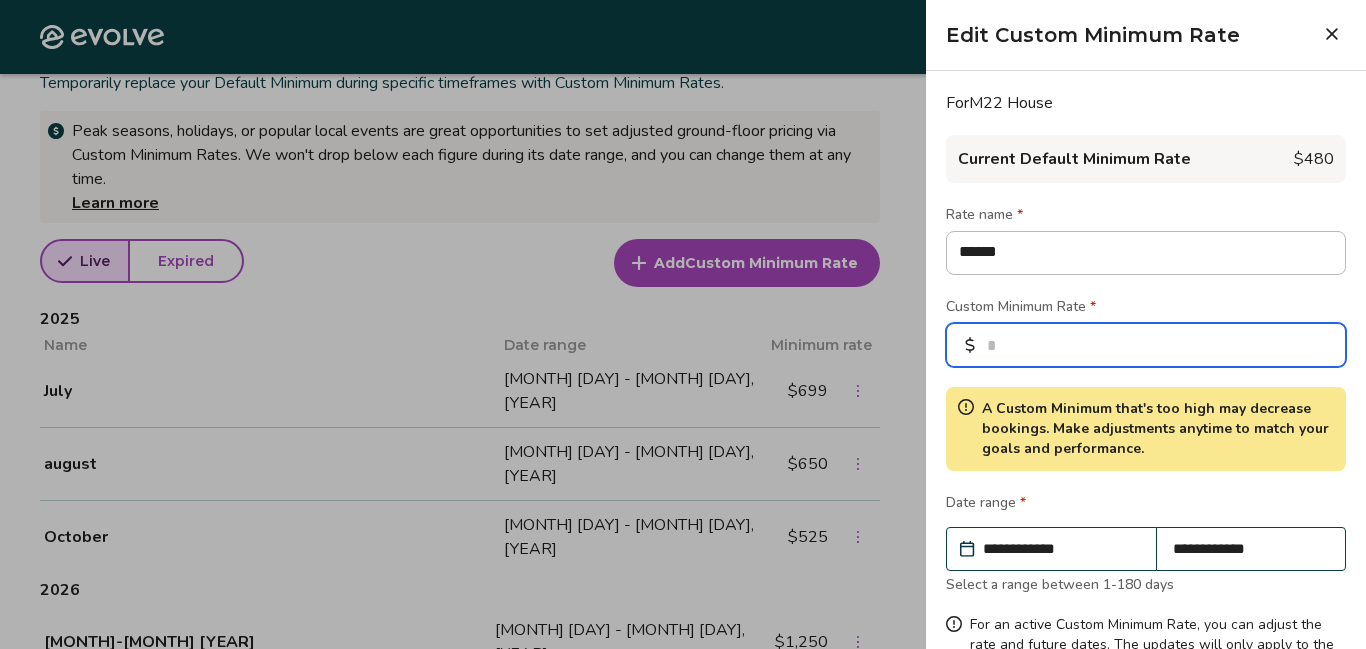 type on "***" 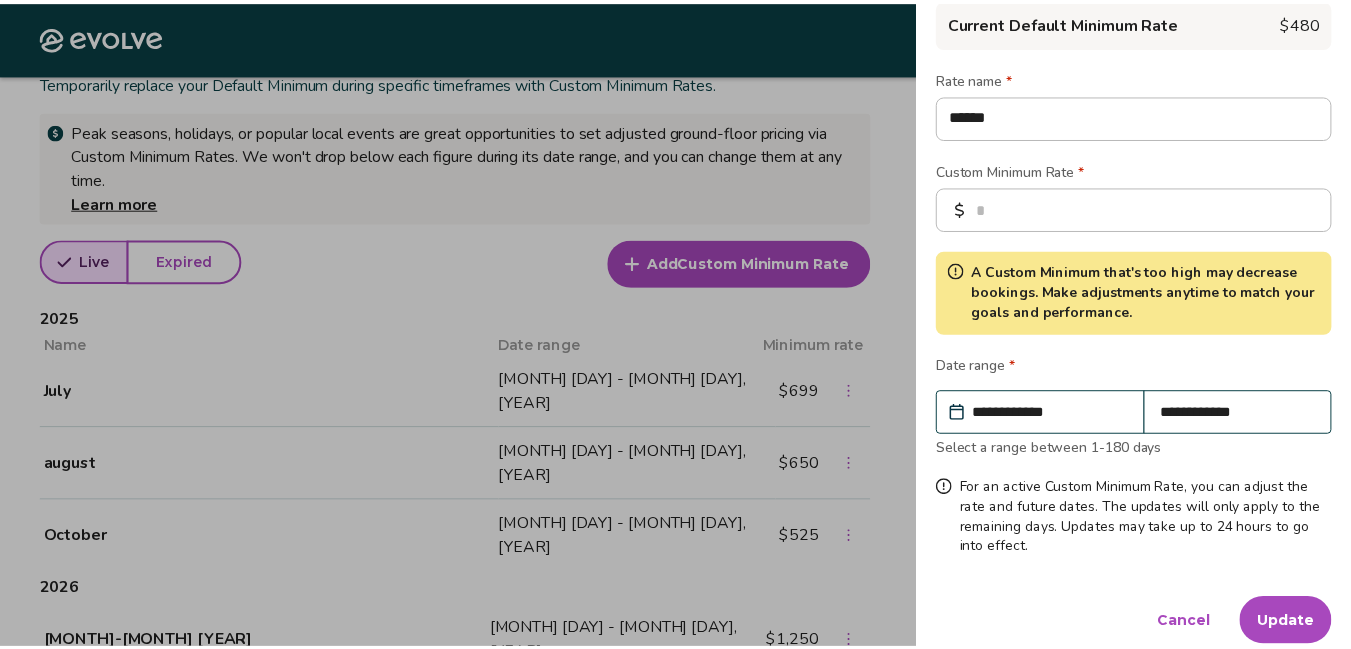 scroll, scrollTop: 154, scrollLeft: 0, axis: vertical 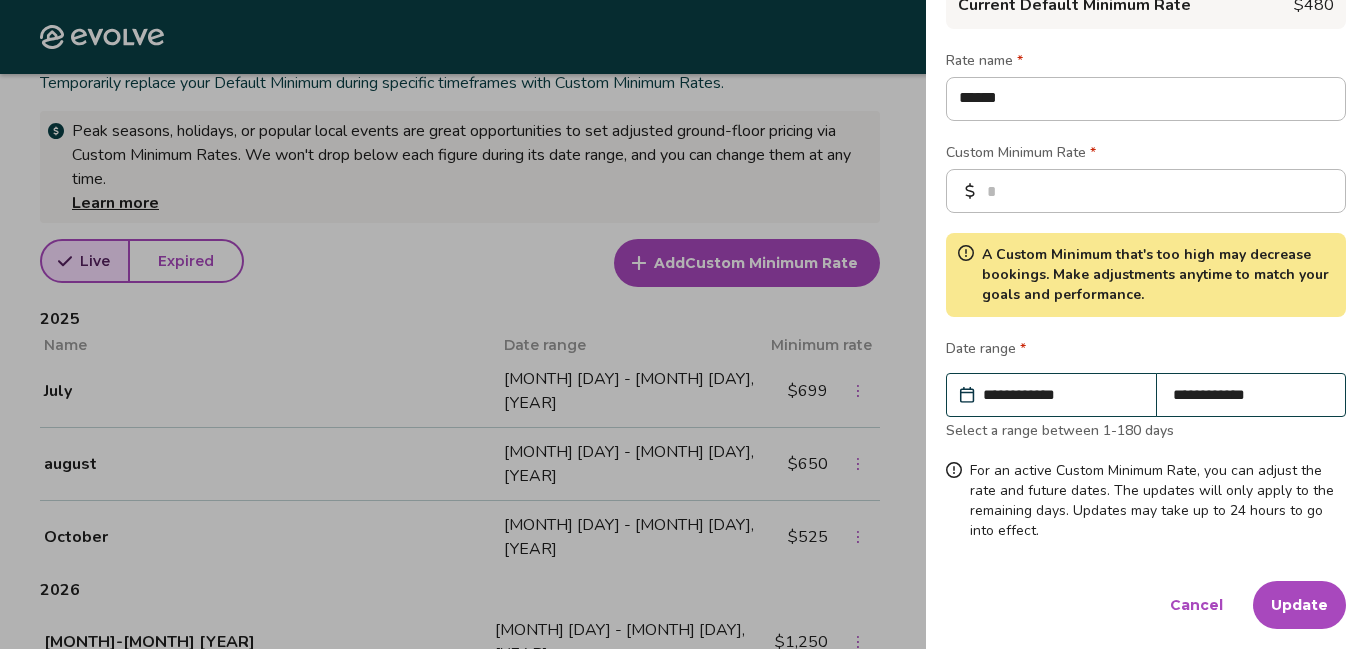 click on "Update" at bounding box center [1299, 605] 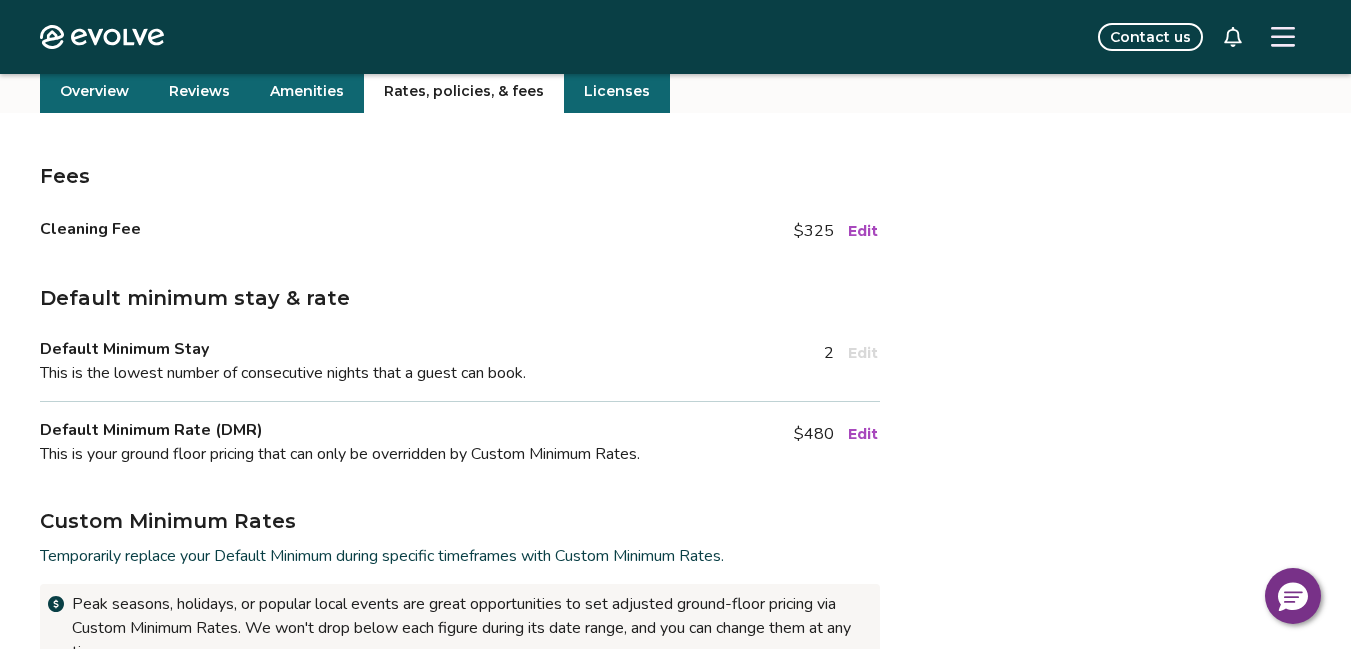 scroll, scrollTop: 229, scrollLeft: 0, axis: vertical 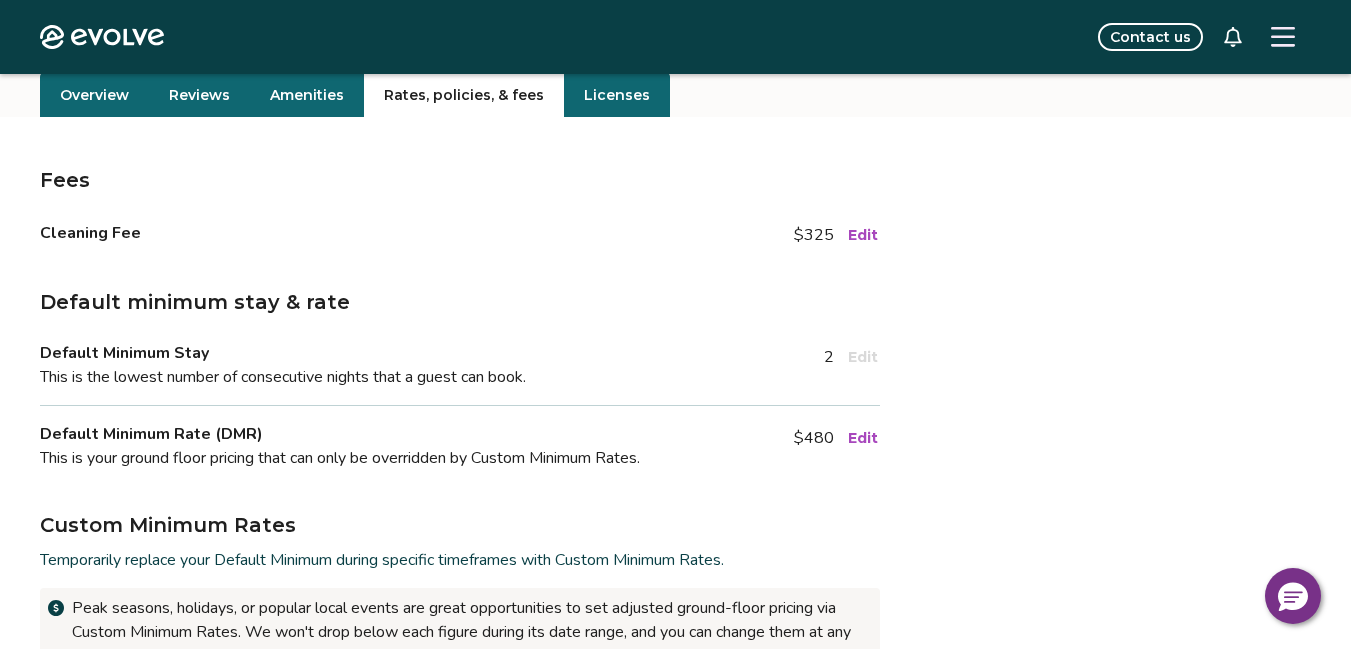 click on "Edit" at bounding box center [863, 235] 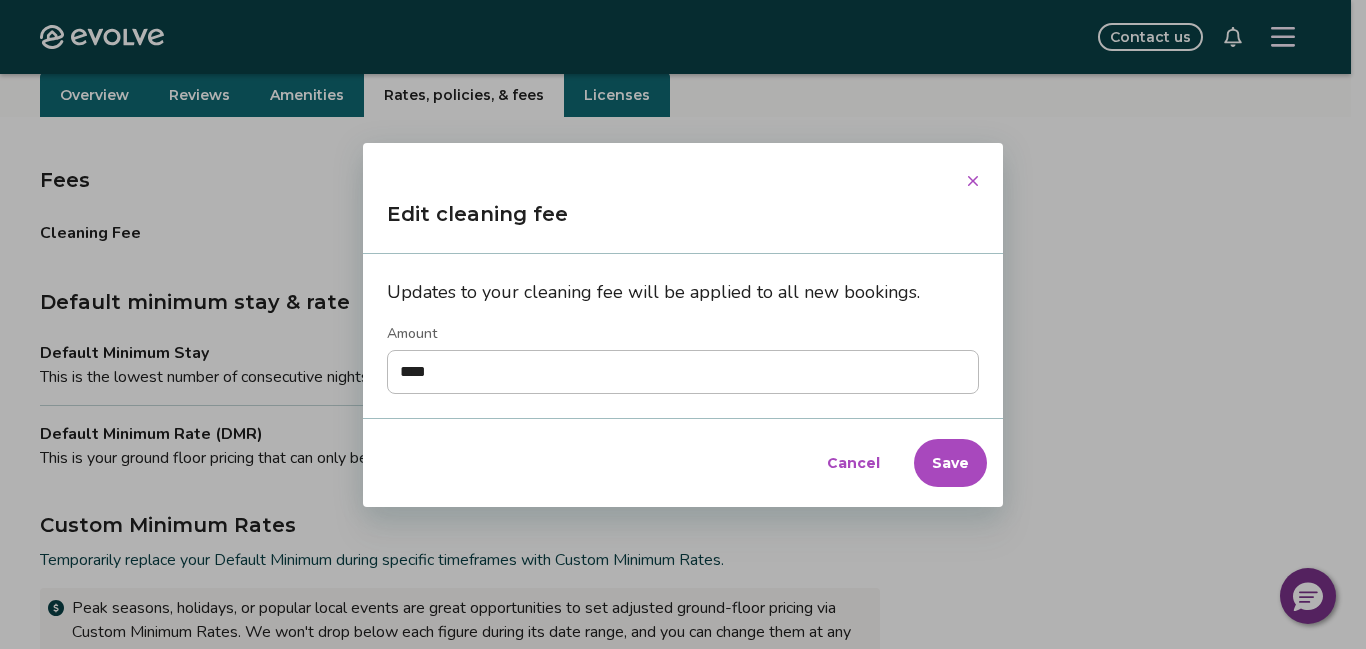 type on "****" 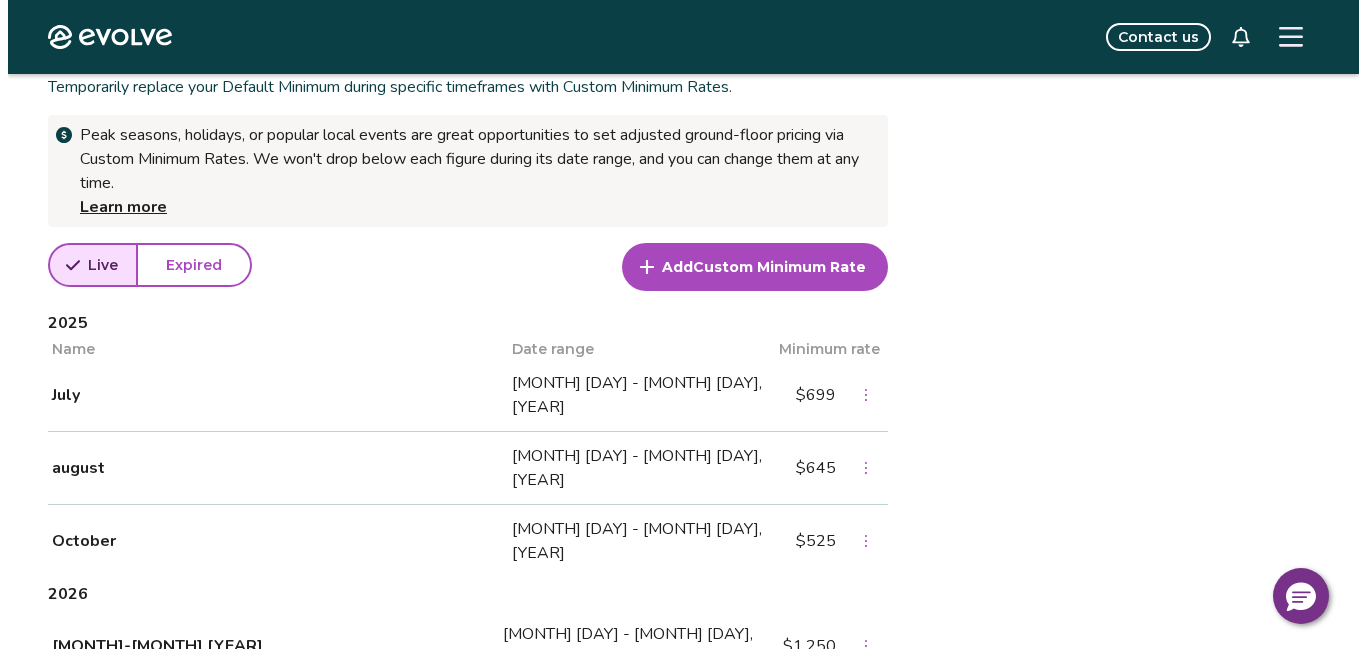 scroll, scrollTop: 710, scrollLeft: 0, axis: vertical 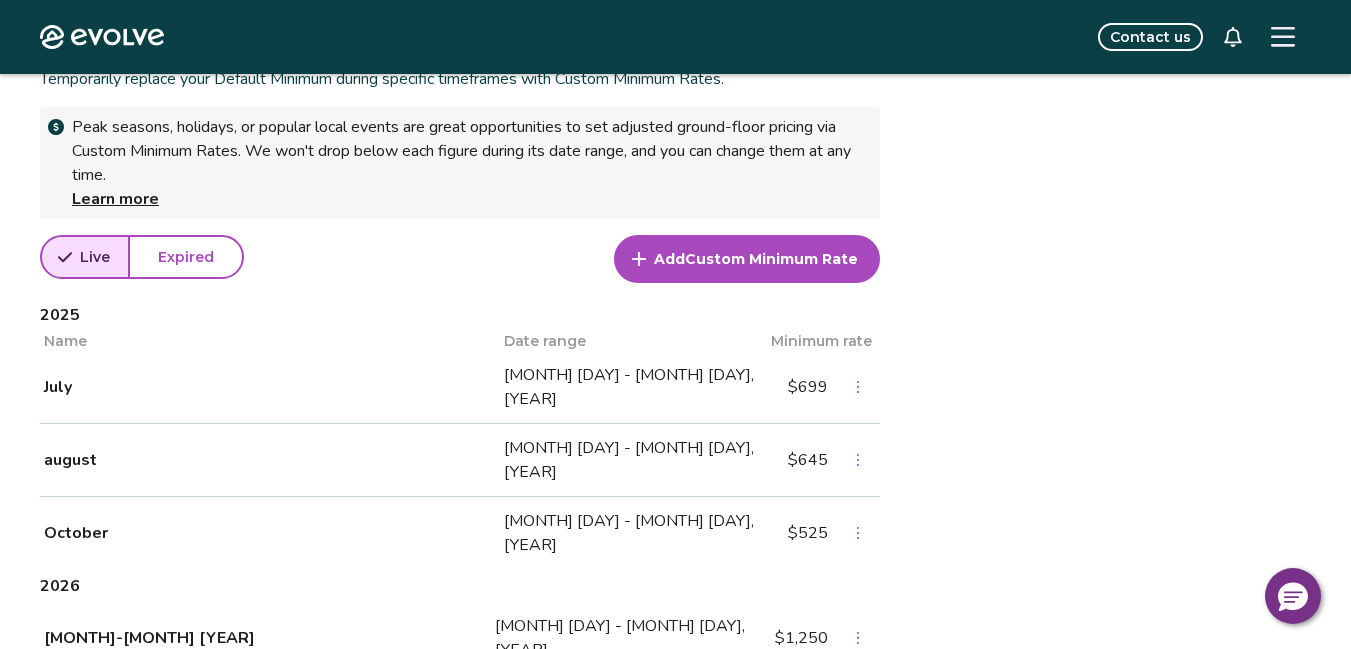 click 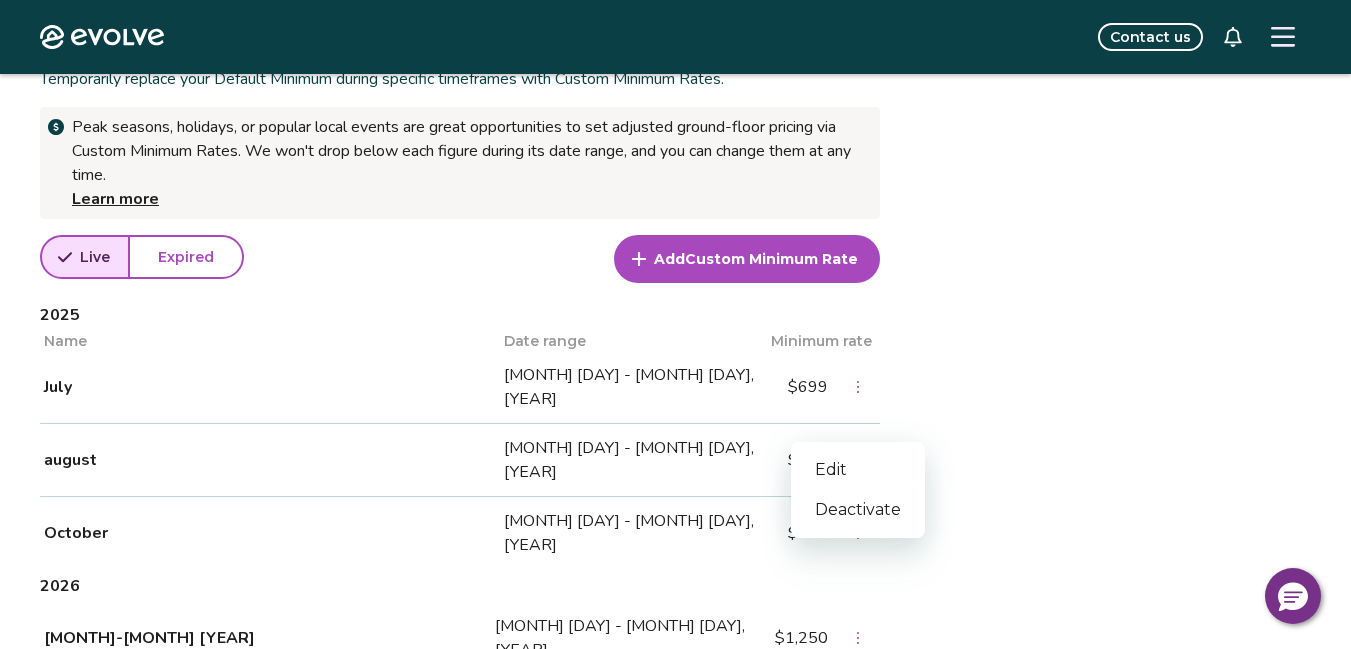 click on "Edit" at bounding box center (858, 470) 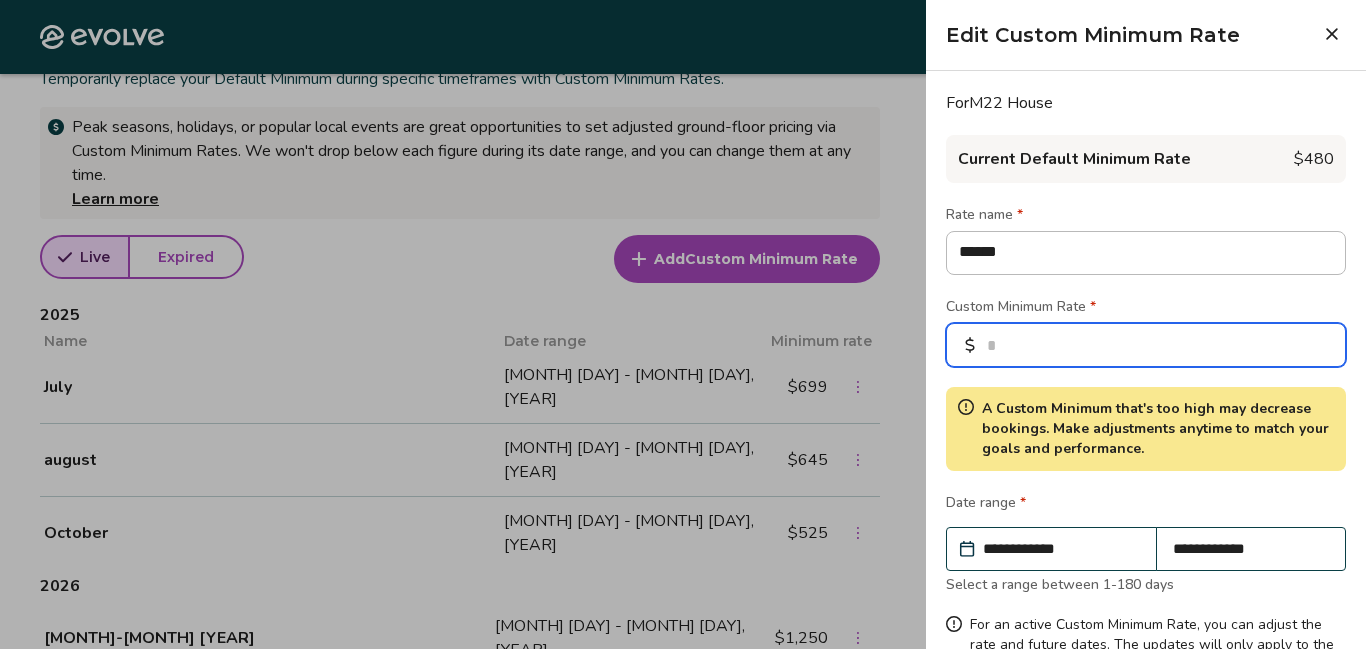 drag, startPoint x: 1024, startPoint y: 347, endPoint x: 971, endPoint y: 346, distance: 53.009434 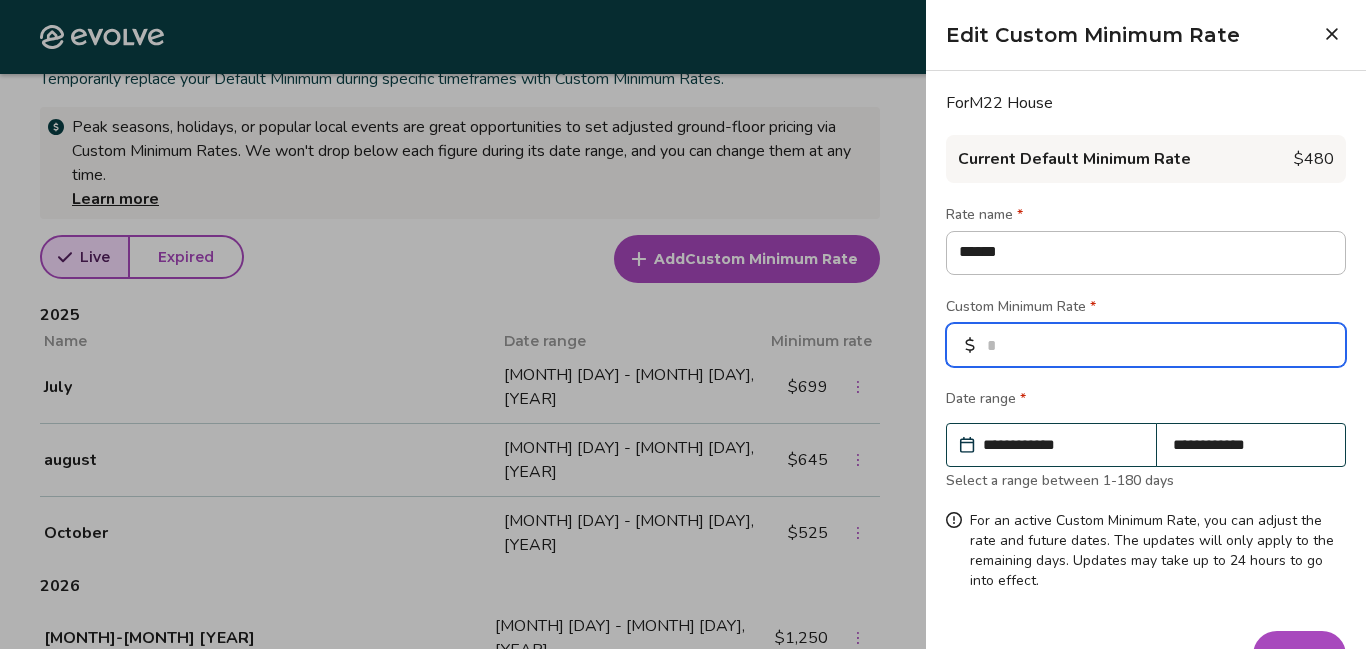type on "*" 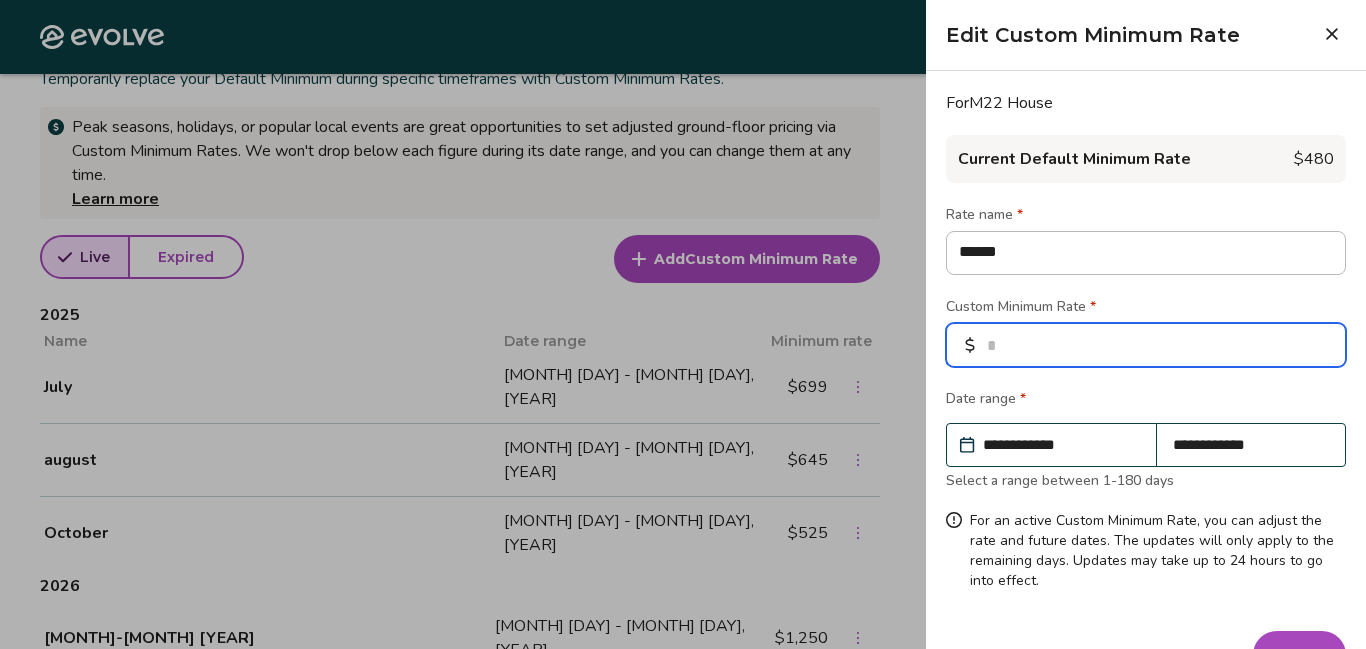 type on "**" 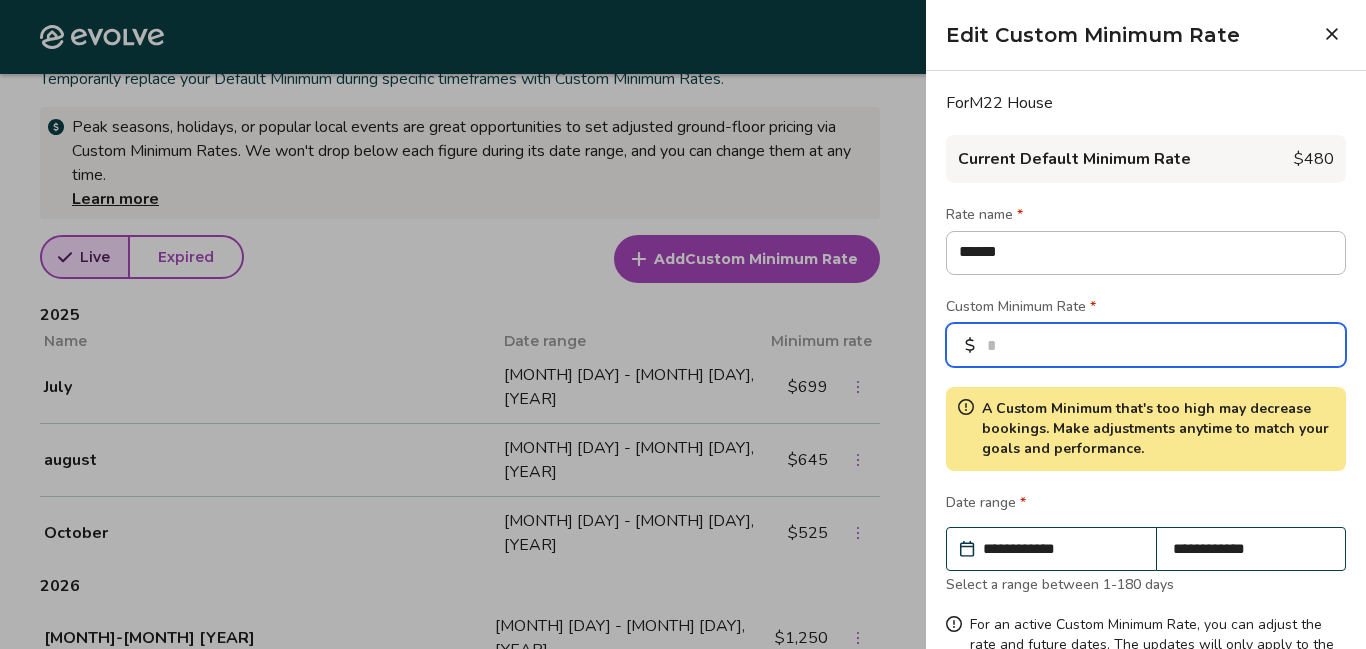 type on "***" 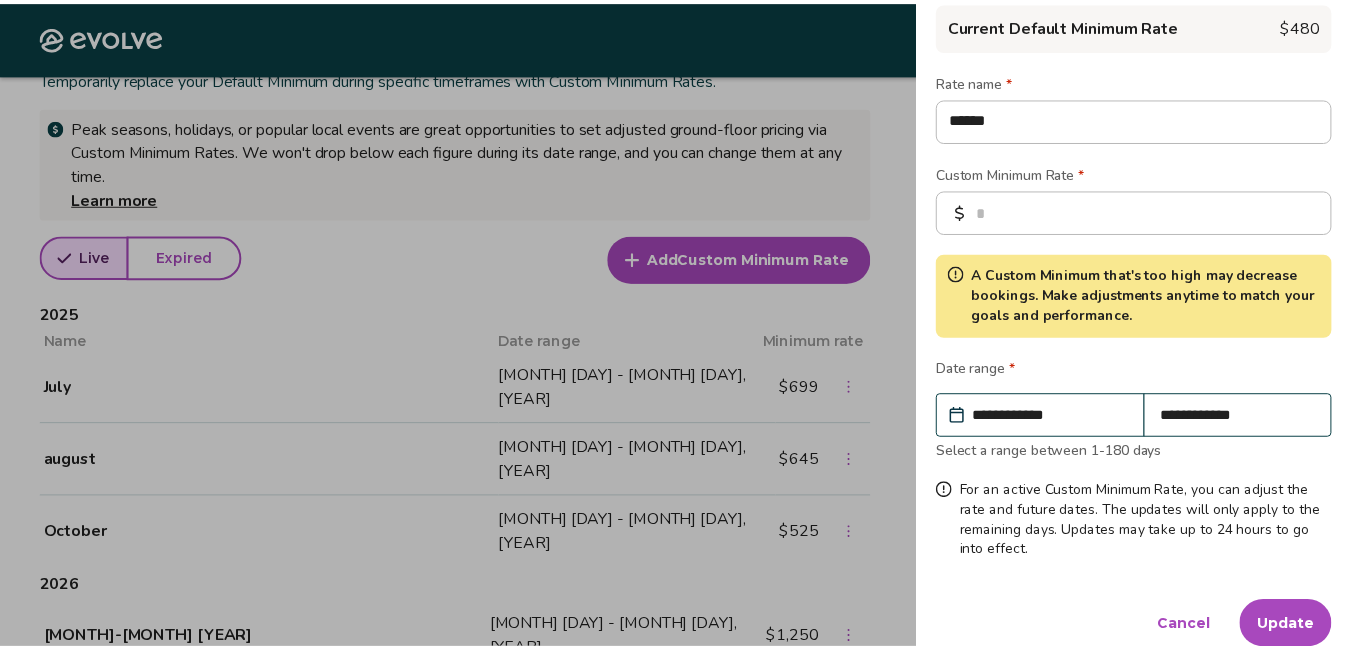 scroll, scrollTop: 154, scrollLeft: 0, axis: vertical 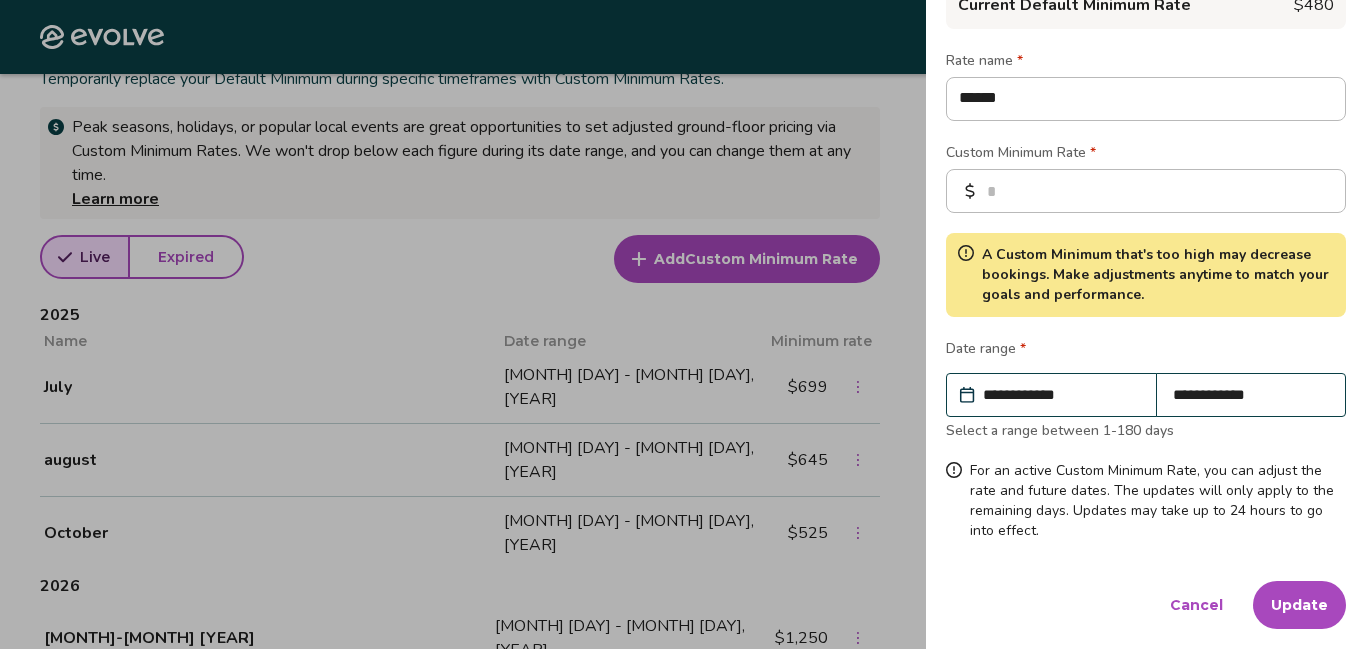 click on "Update" at bounding box center [1299, 605] 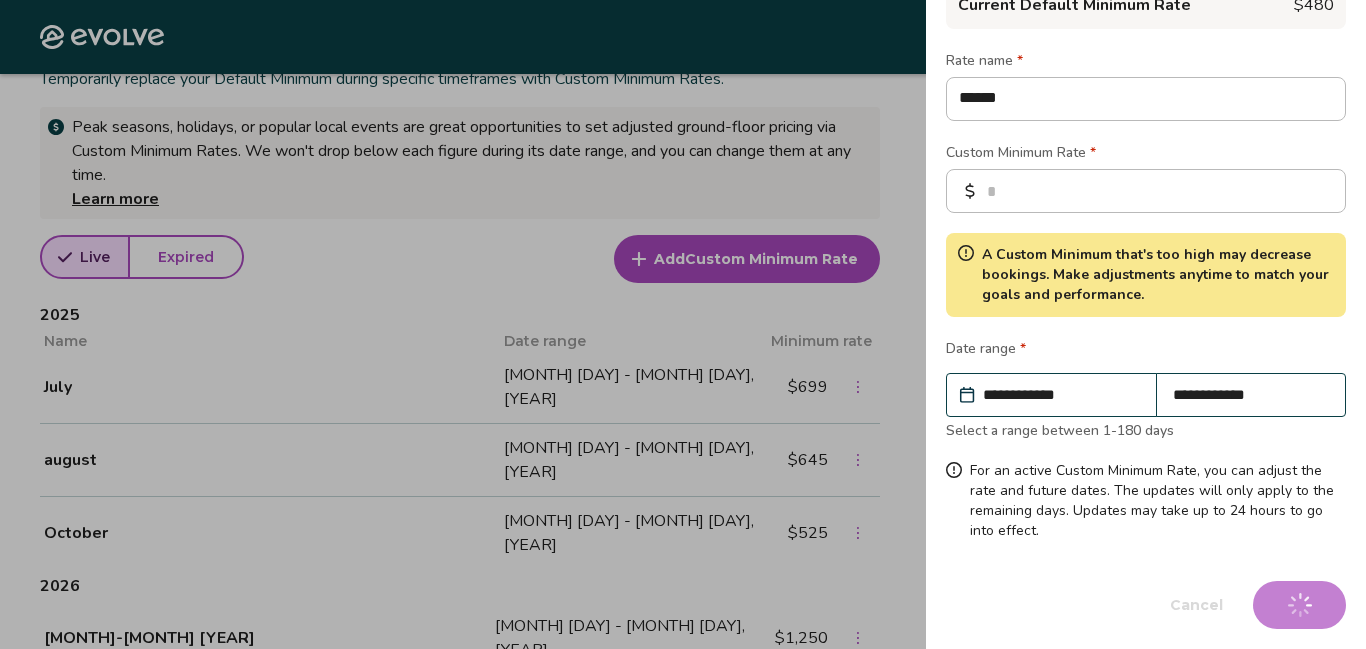 click on "Update Cancel" at bounding box center (1146, 605) 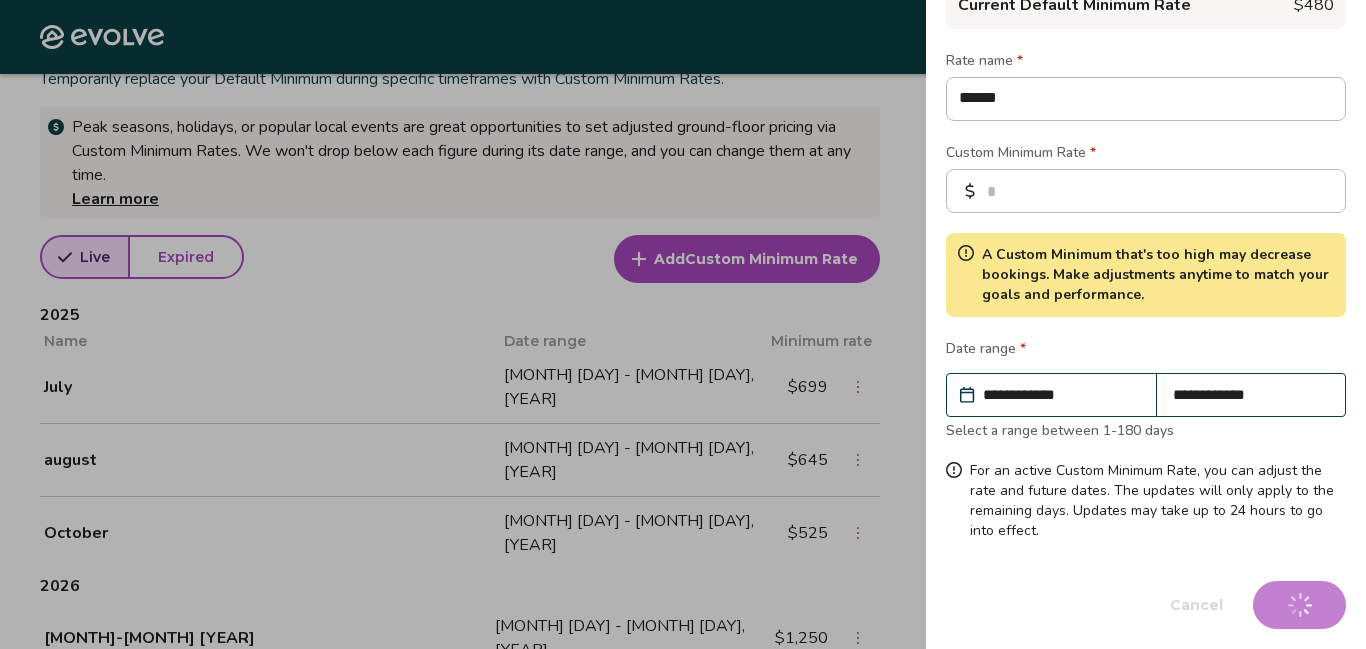 click on "Update Cancel" at bounding box center [1146, 605] 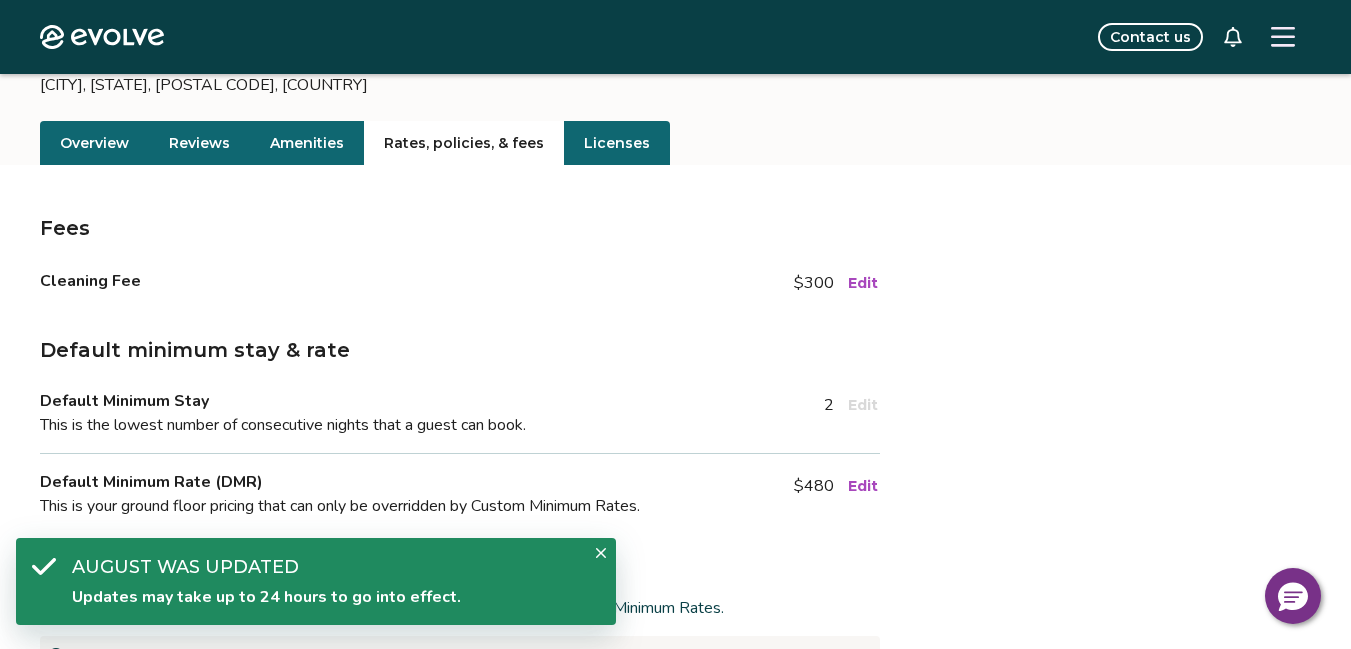 scroll, scrollTop: 177, scrollLeft: 0, axis: vertical 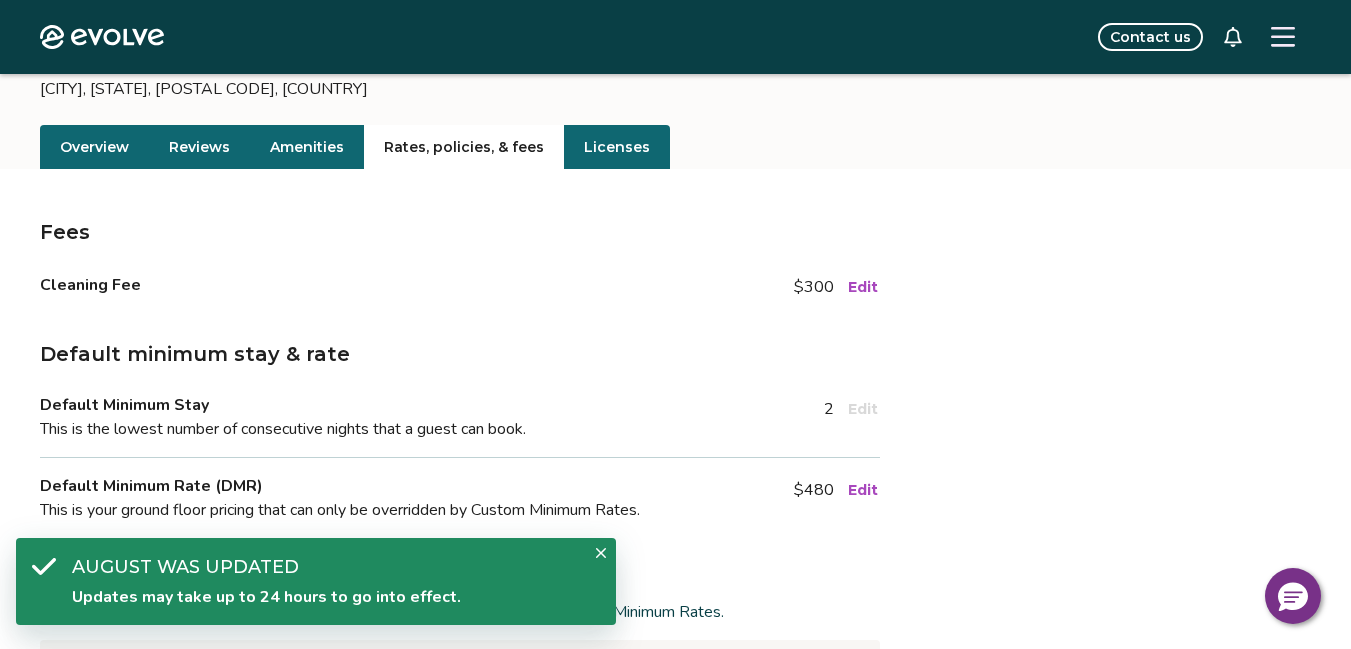 click on "Edit" at bounding box center (863, 287) 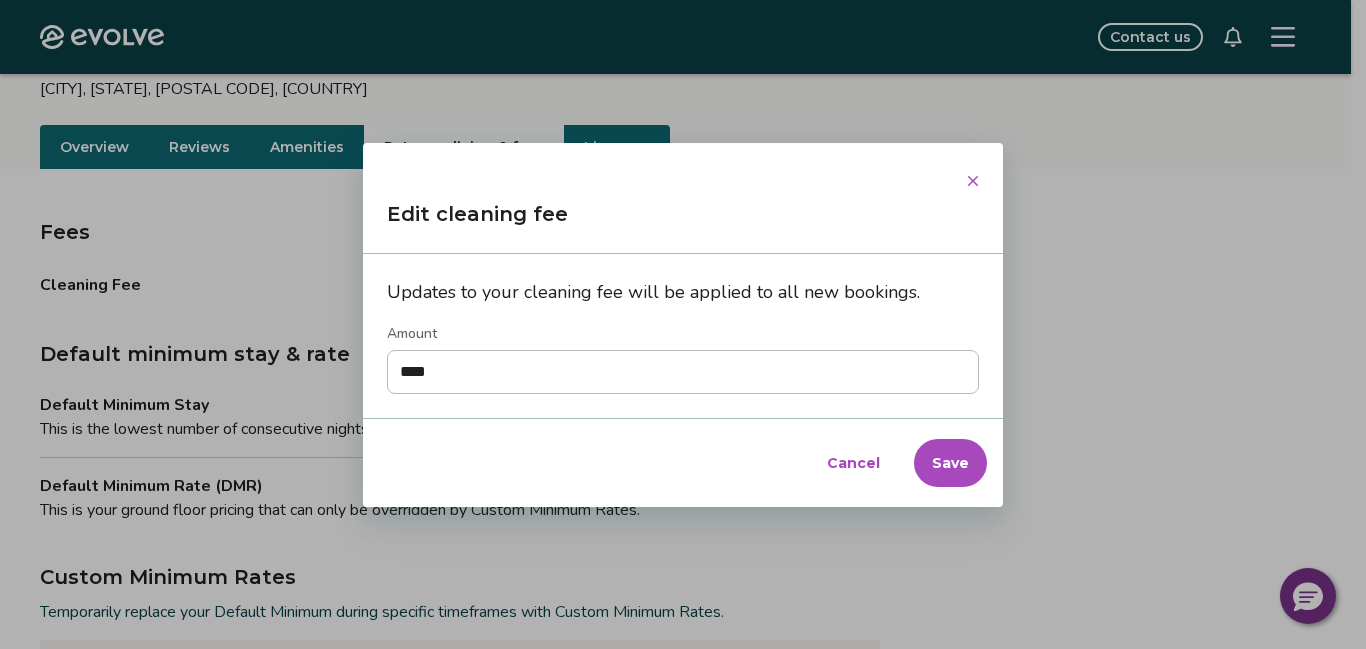 type on "****" 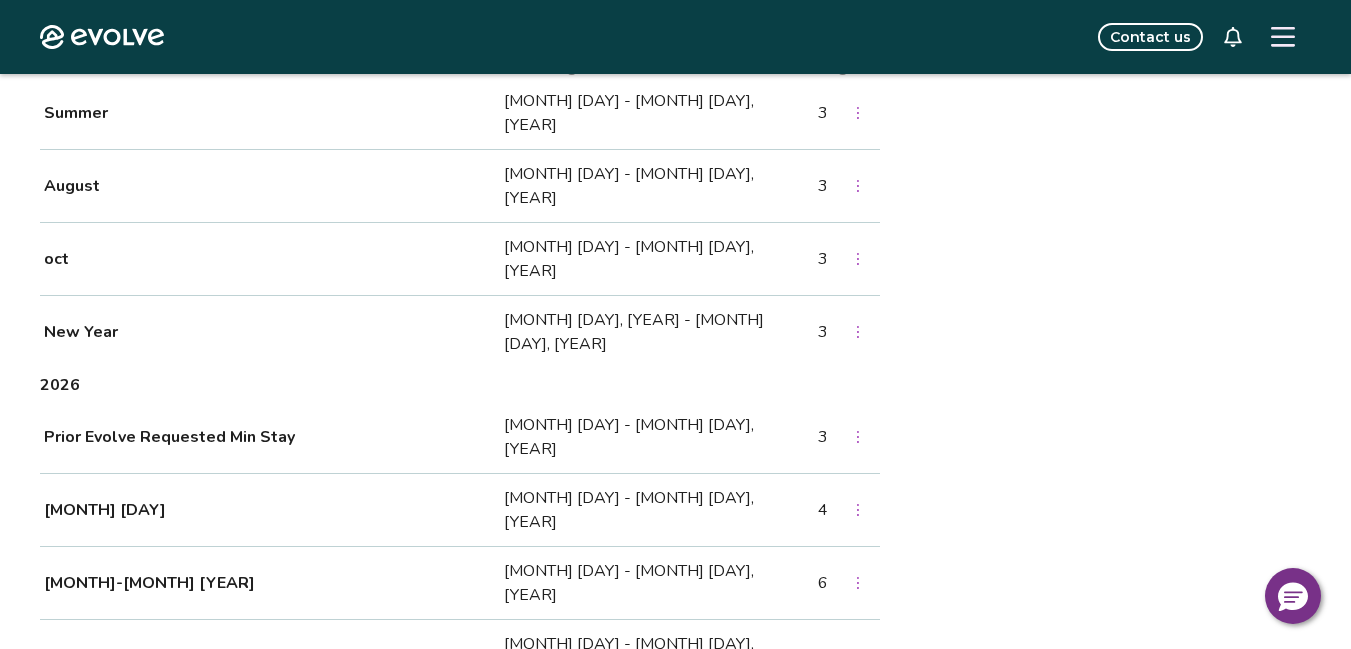 scroll, scrollTop: 1589, scrollLeft: 0, axis: vertical 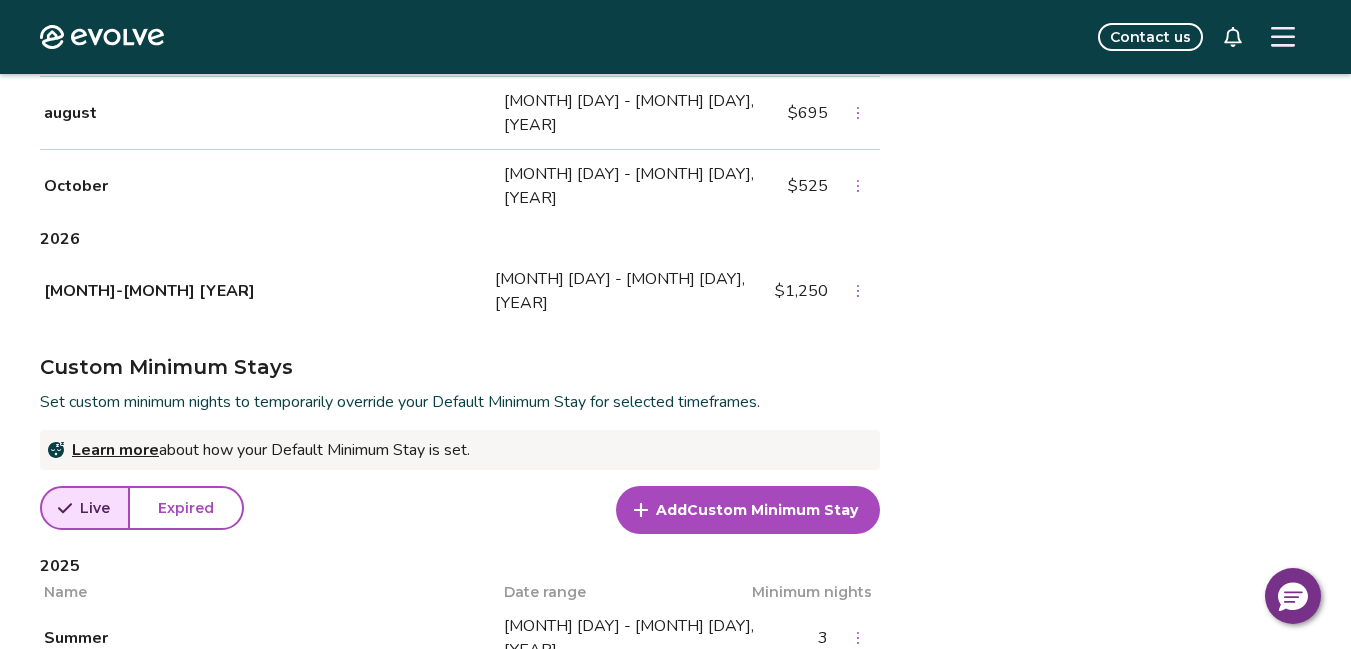 click 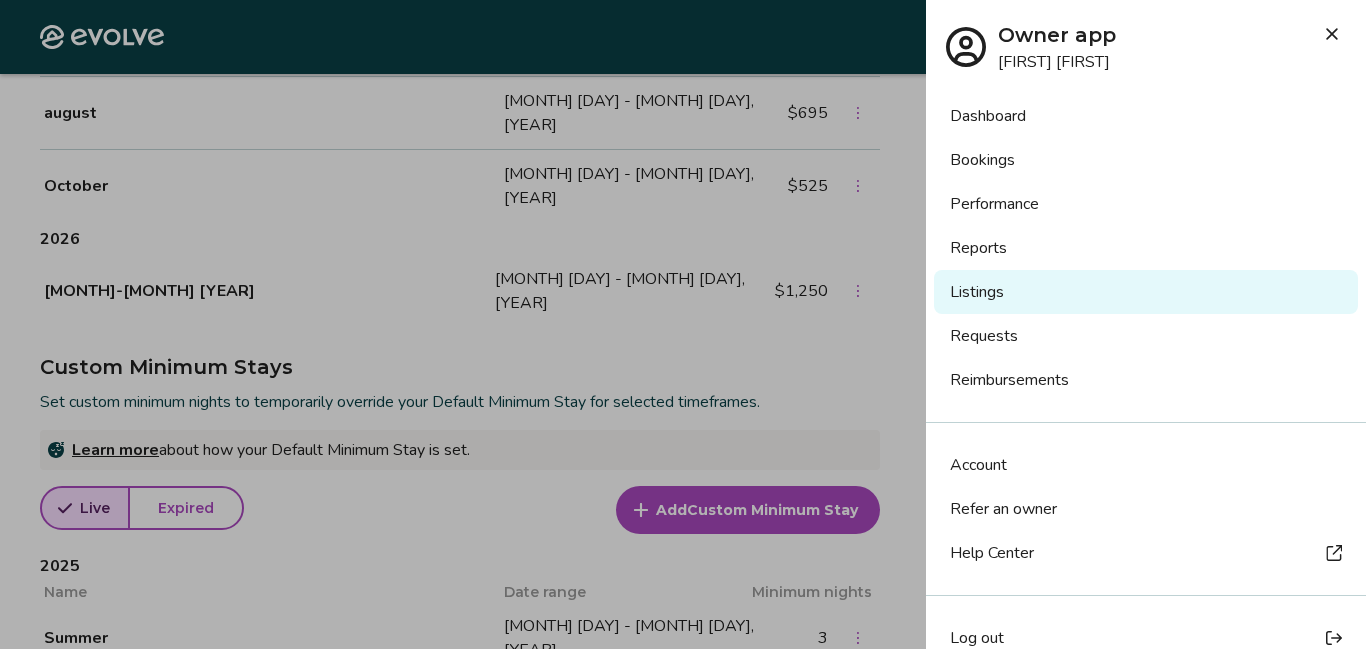 click on "Bookings" at bounding box center (1146, 160) 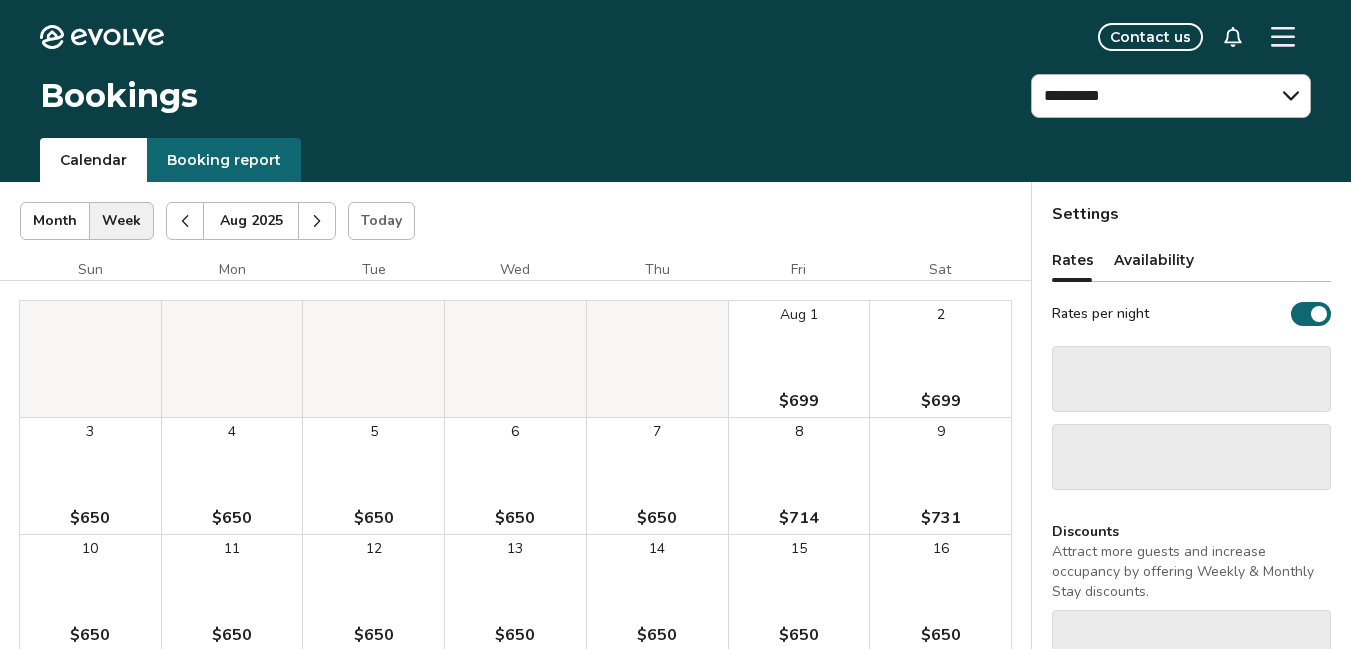 scroll, scrollTop: 0, scrollLeft: 0, axis: both 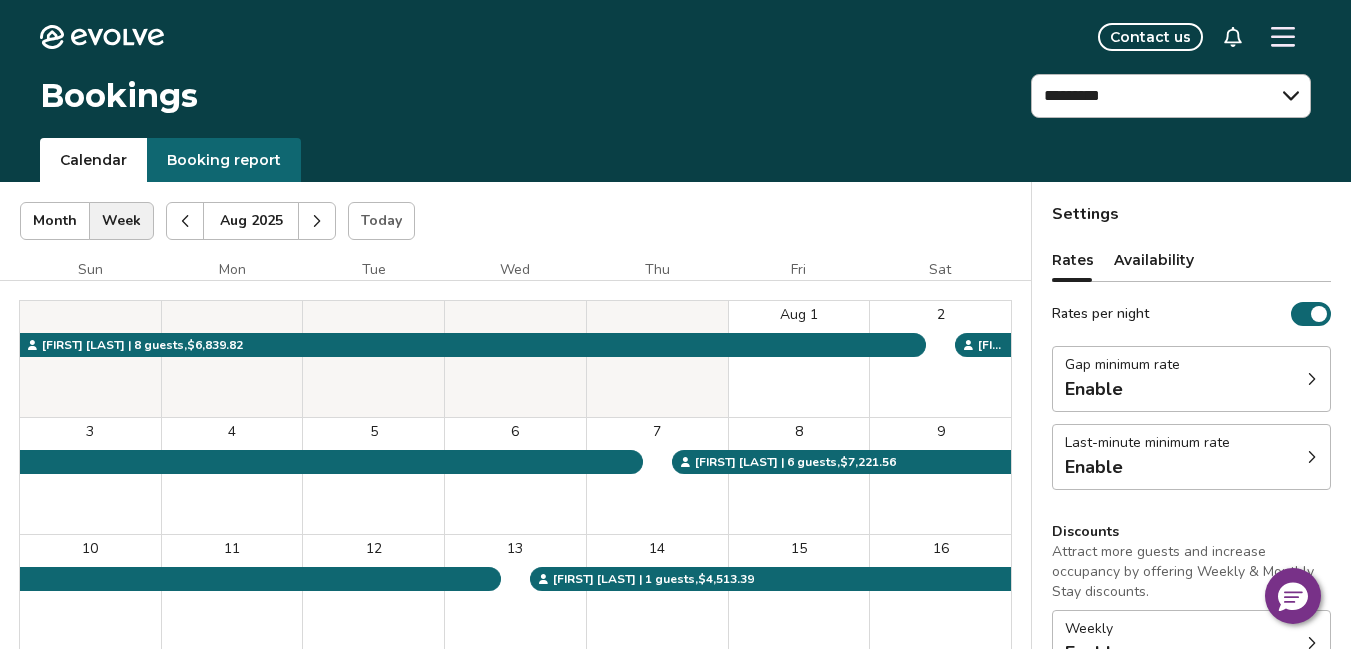 click at bounding box center (317, 221) 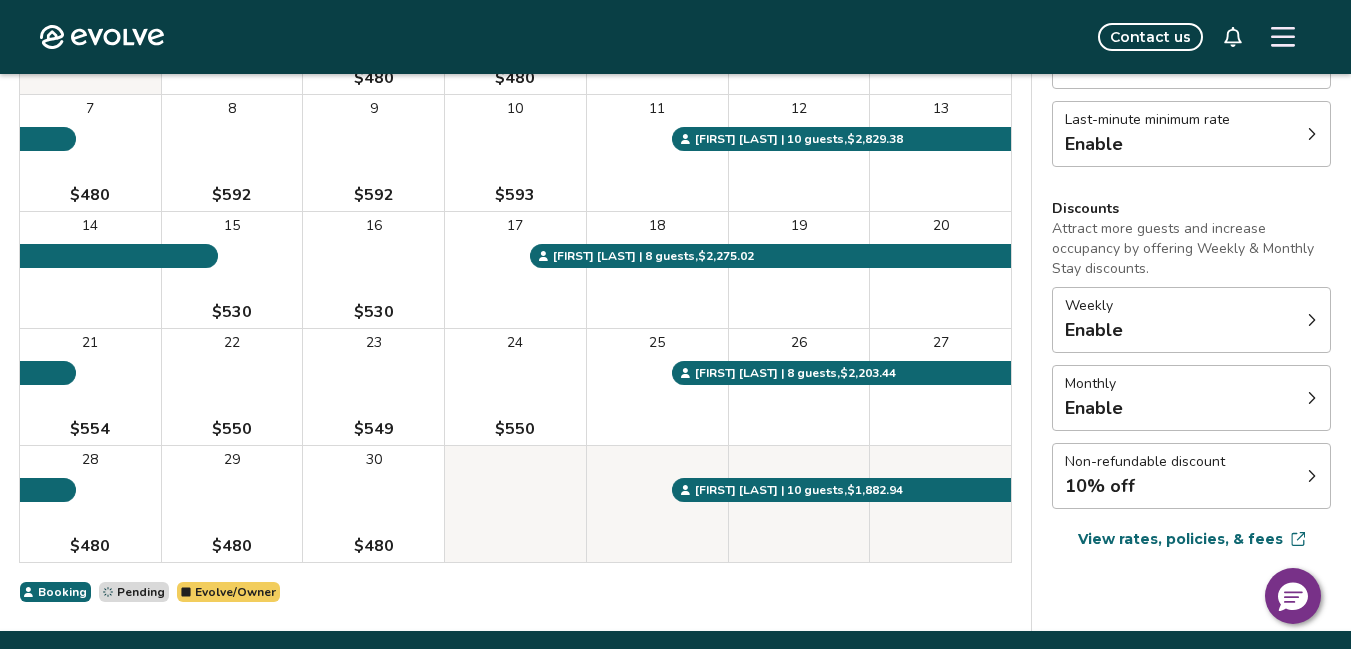 scroll, scrollTop: 0, scrollLeft: 0, axis: both 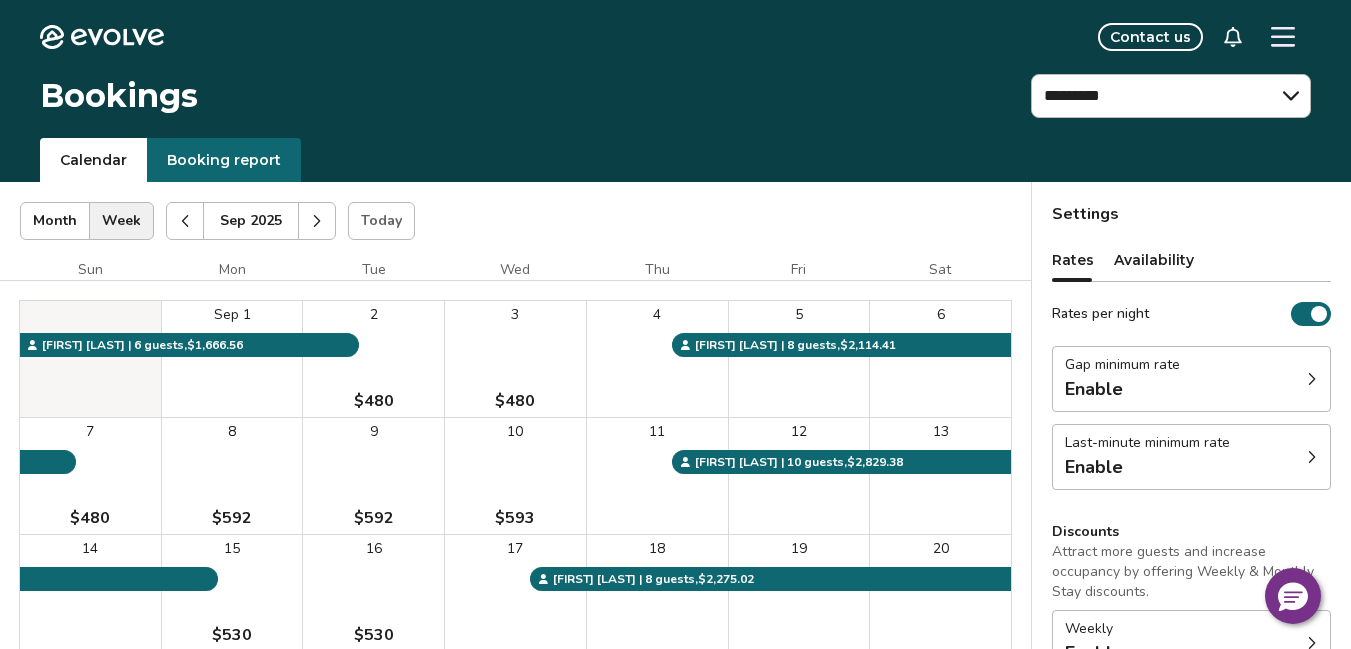 click 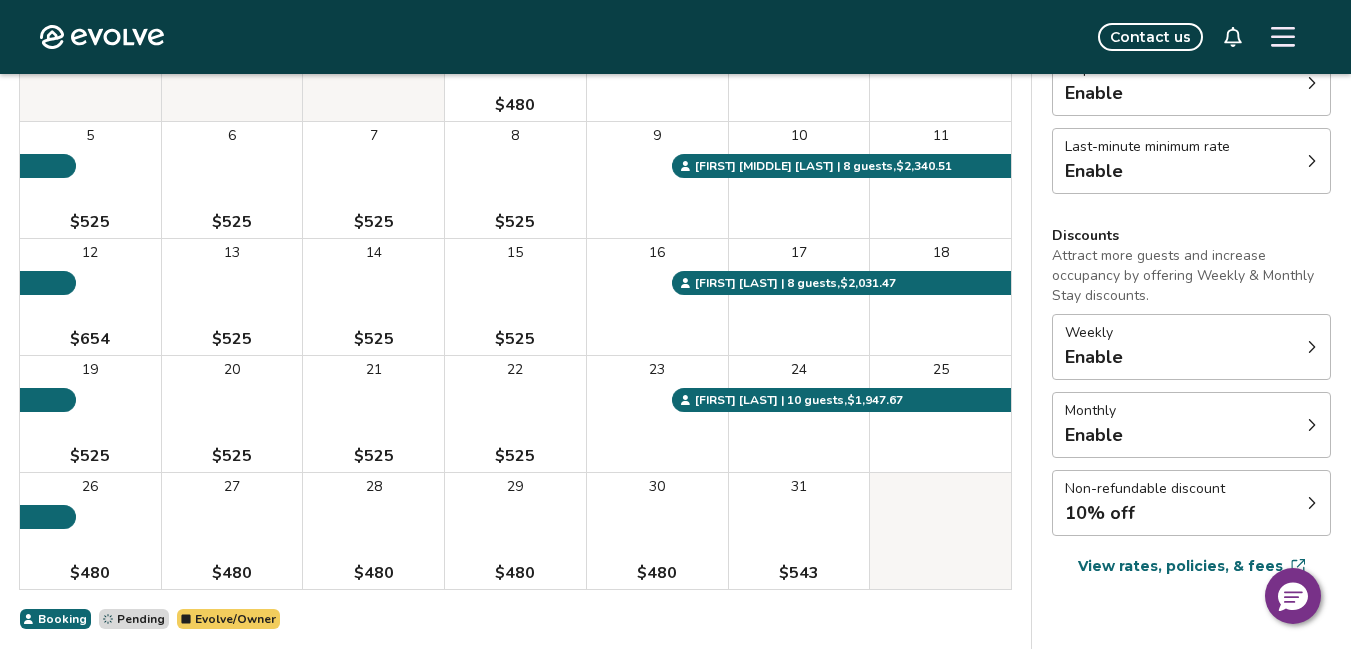 scroll, scrollTop: 154, scrollLeft: 0, axis: vertical 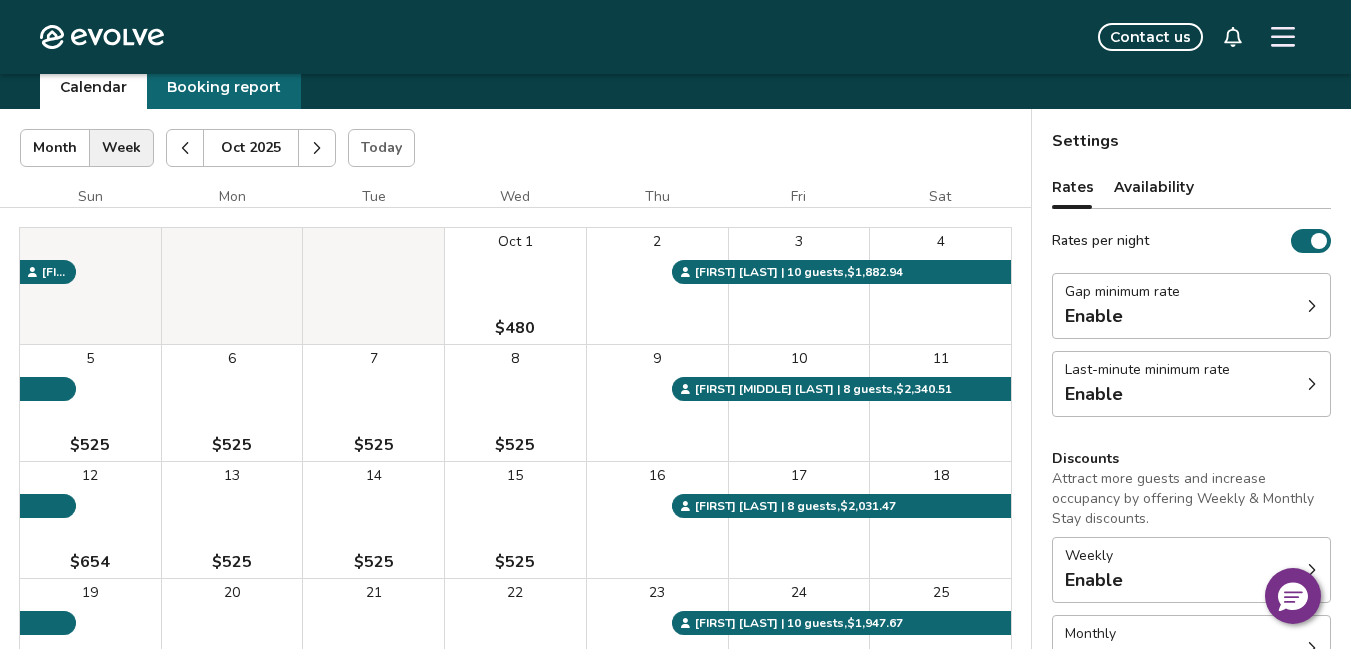 click 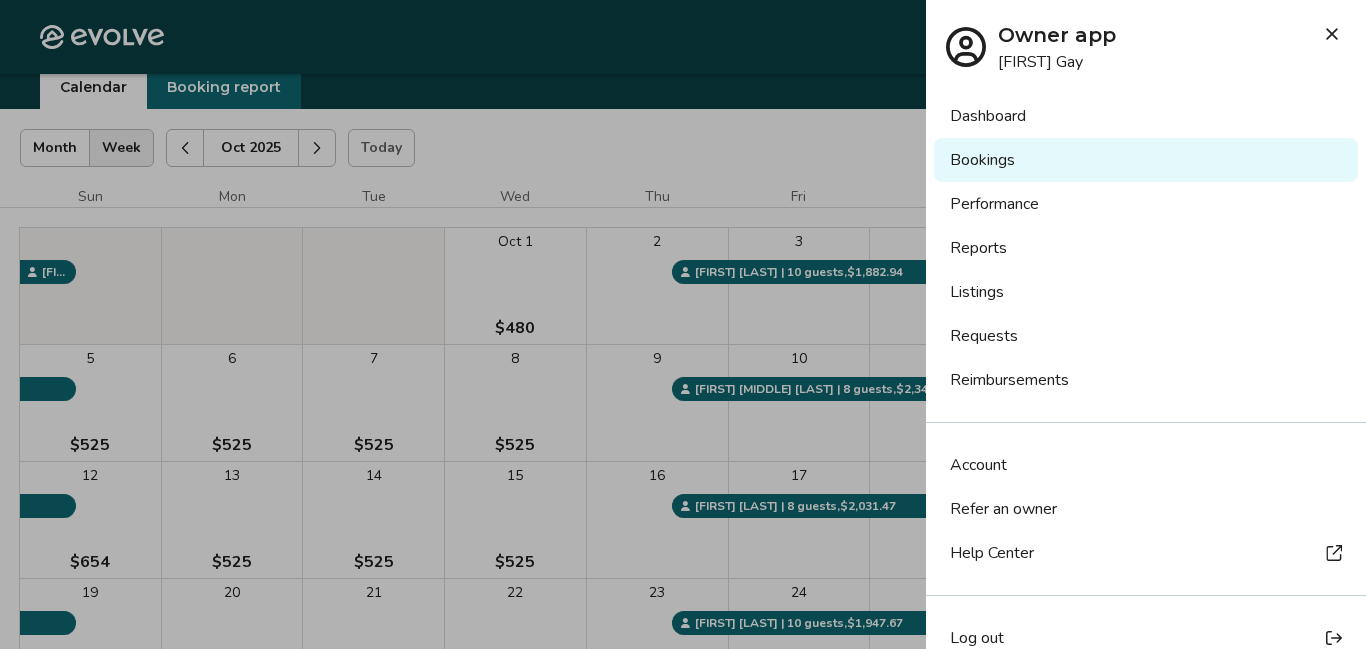 click on "Listings" at bounding box center [1146, 292] 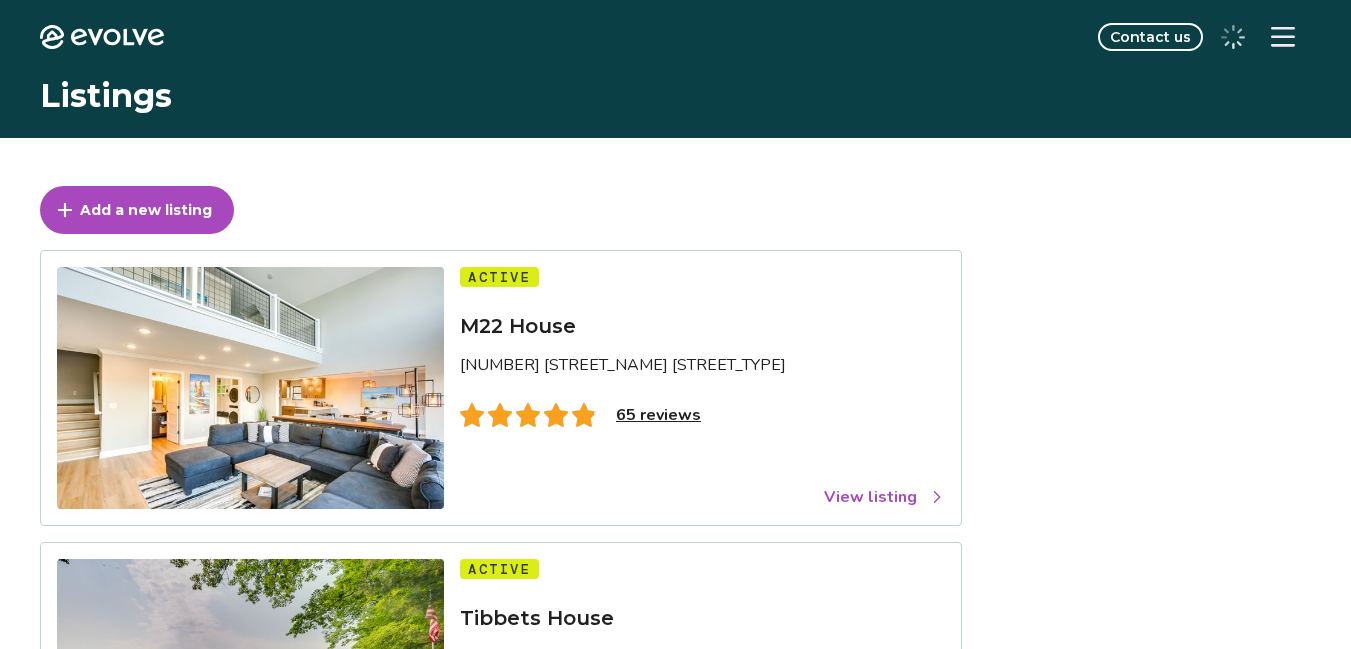 scroll, scrollTop: 0, scrollLeft: 0, axis: both 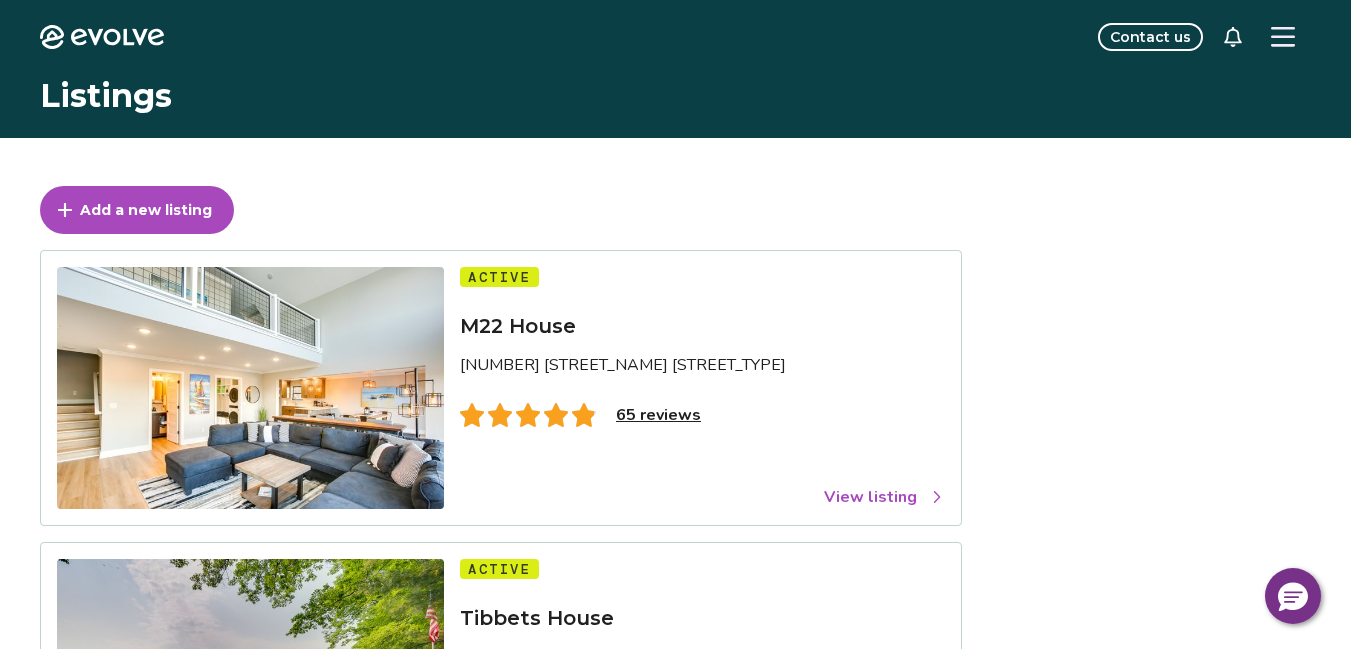 click on "65 reviews" at bounding box center [658, 415] 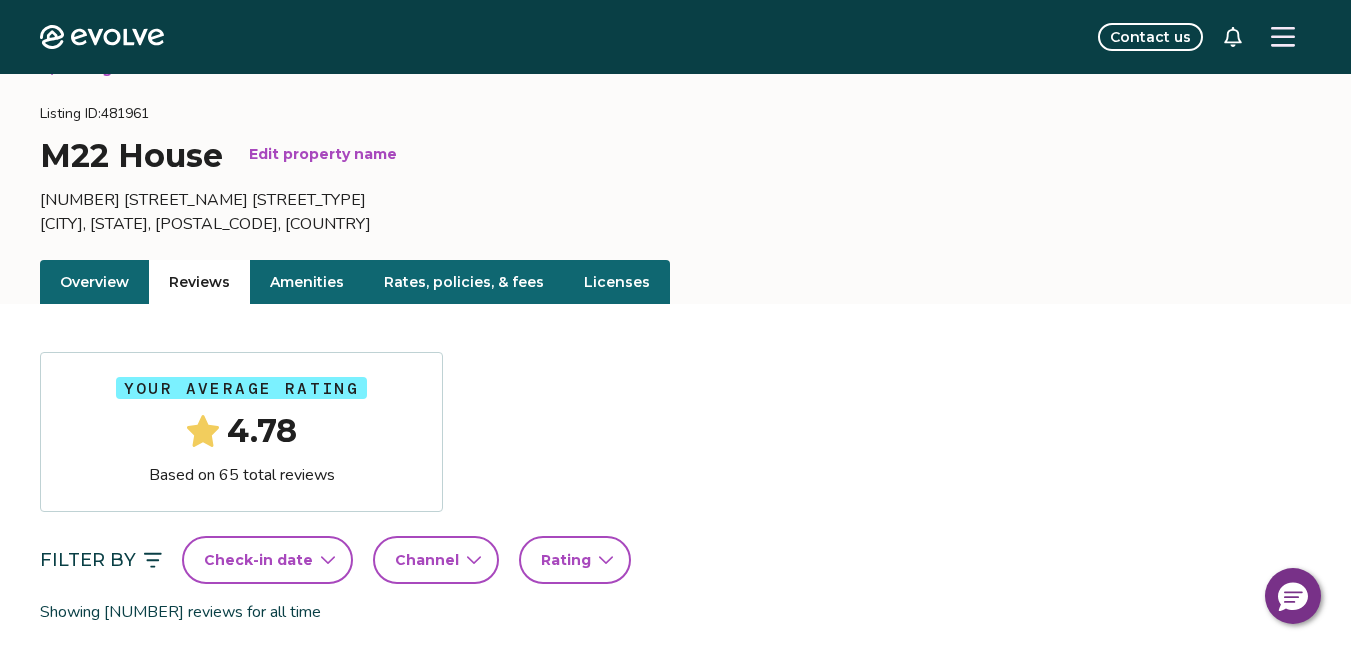 scroll, scrollTop: 567, scrollLeft: 0, axis: vertical 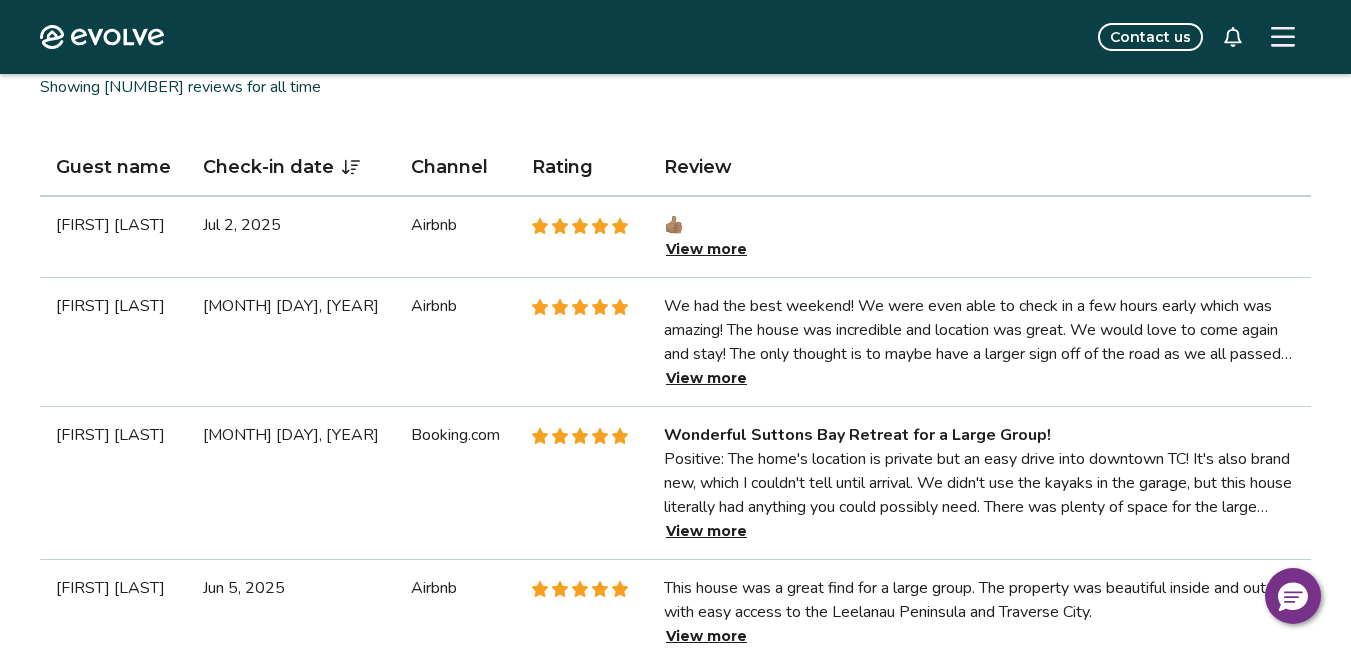 click on "Review" at bounding box center [979, 168] 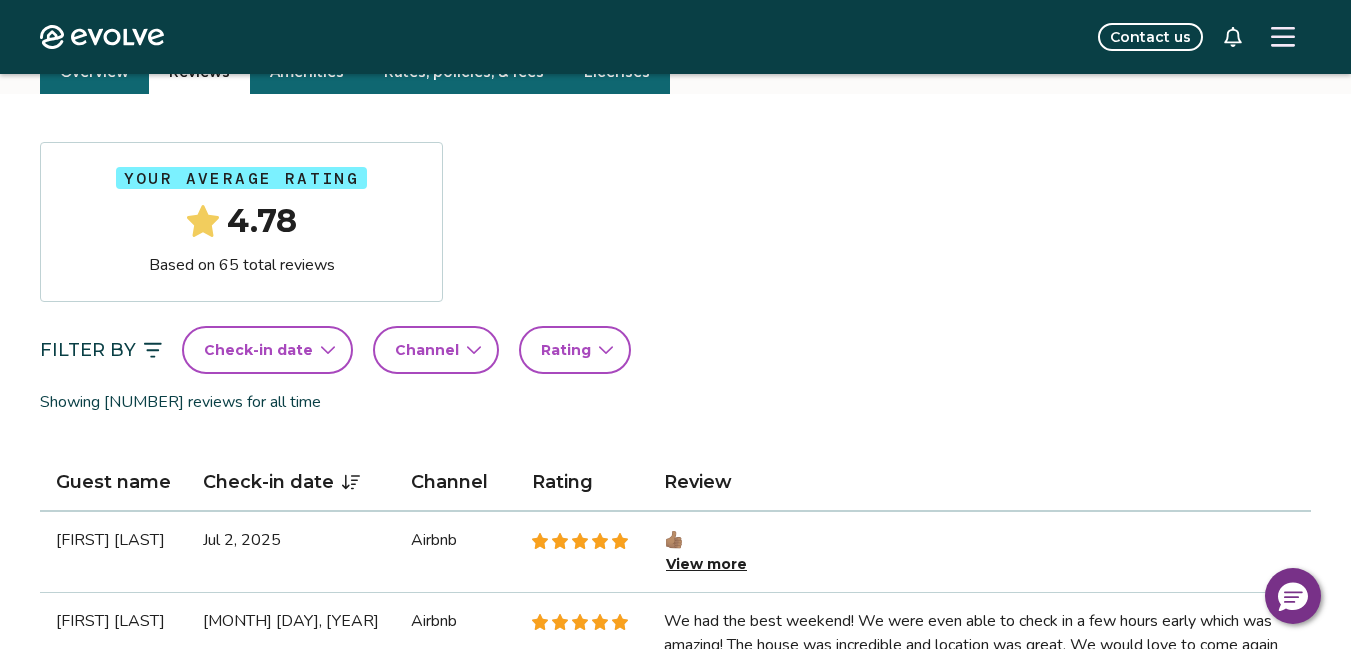 scroll, scrollTop: 182, scrollLeft: 0, axis: vertical 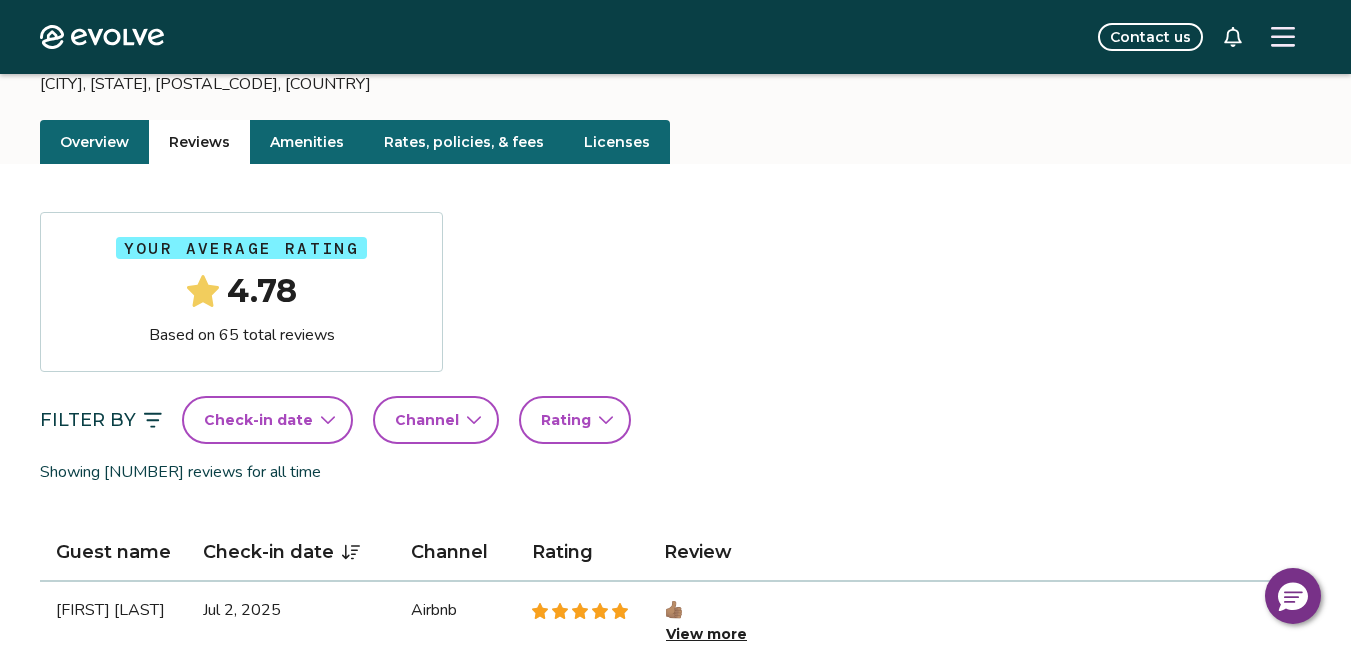click on "Rates, policies, & fees" at bounding box center (464, 142) 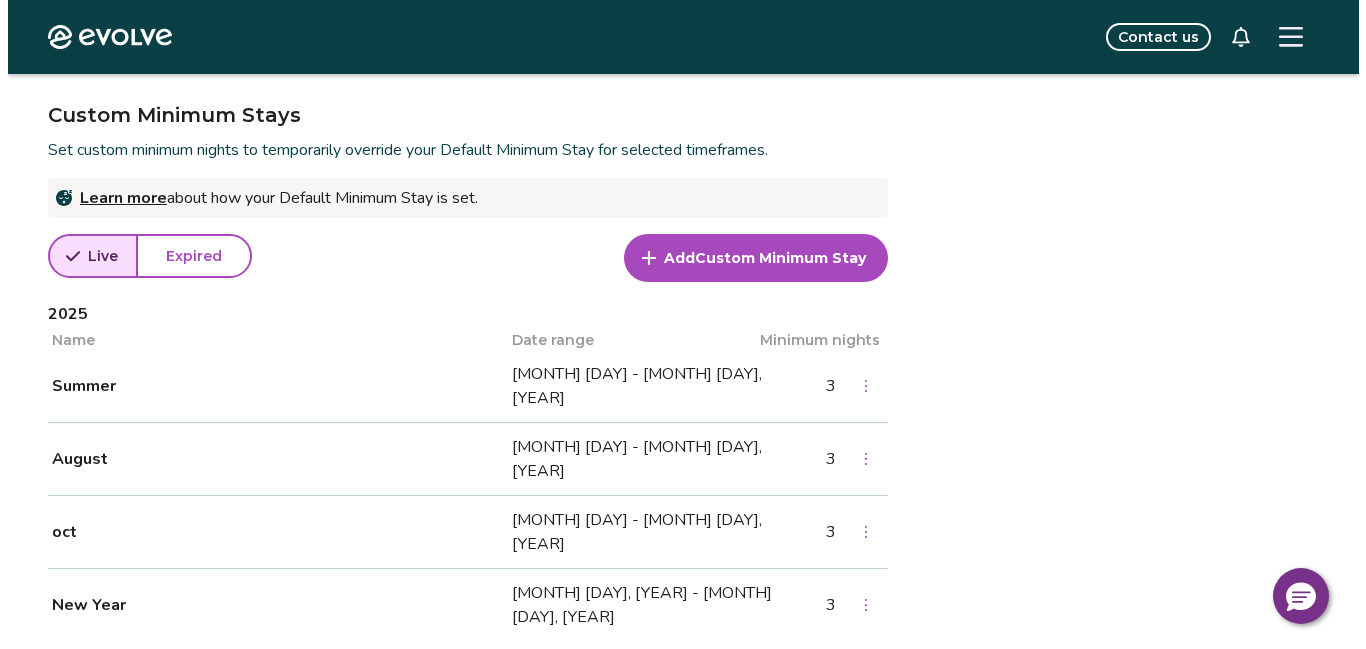 scroll, scrollTop: 1313, scrollLeft: 0, axis: vertical 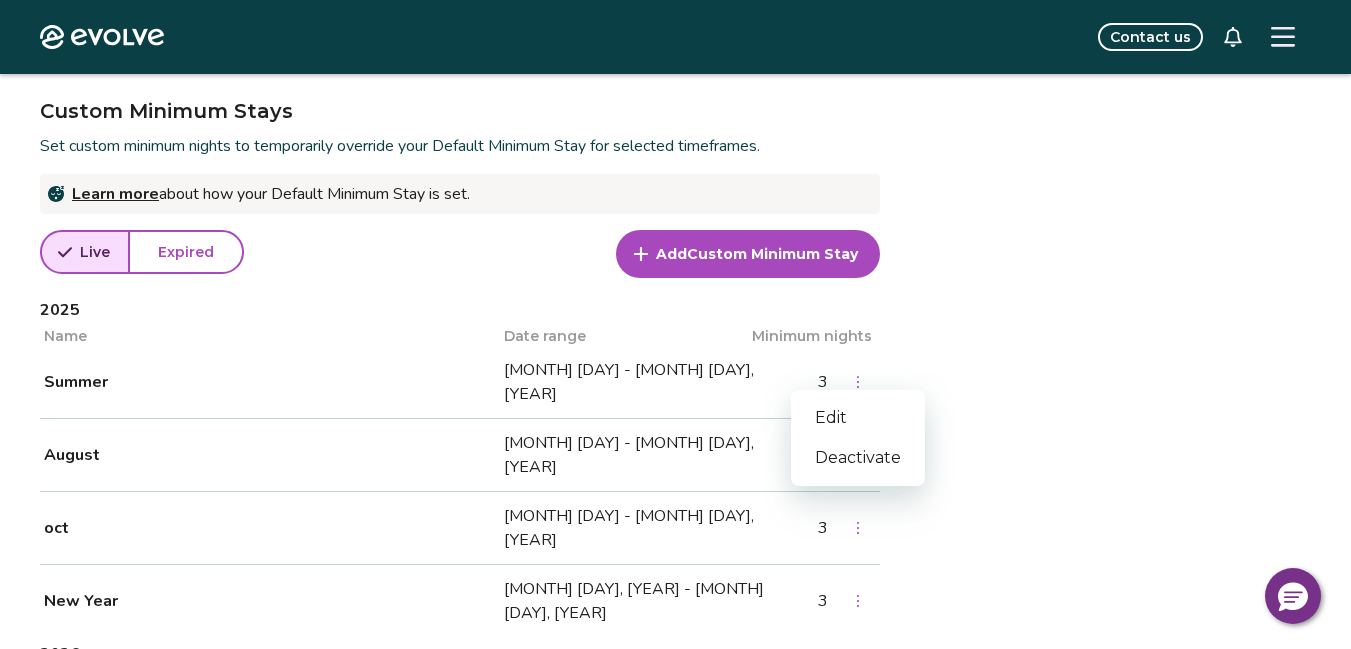 click 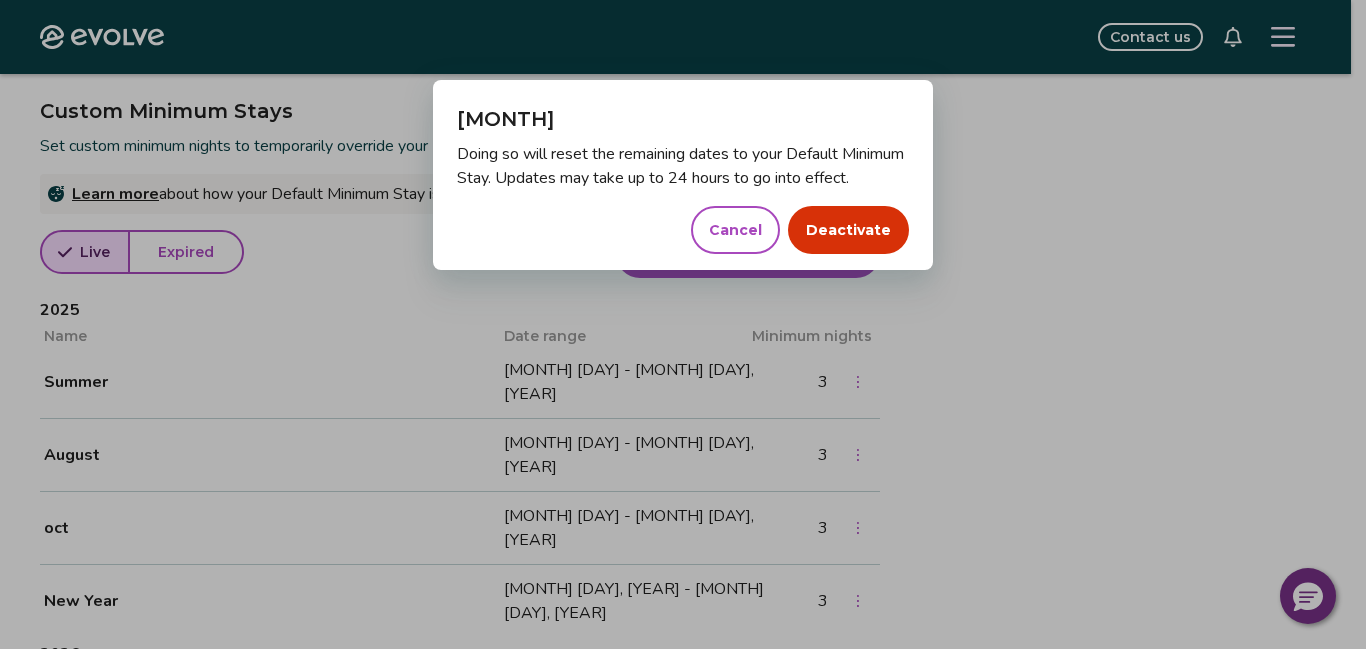click on "Deactivate" at bounding box center [848, 230] 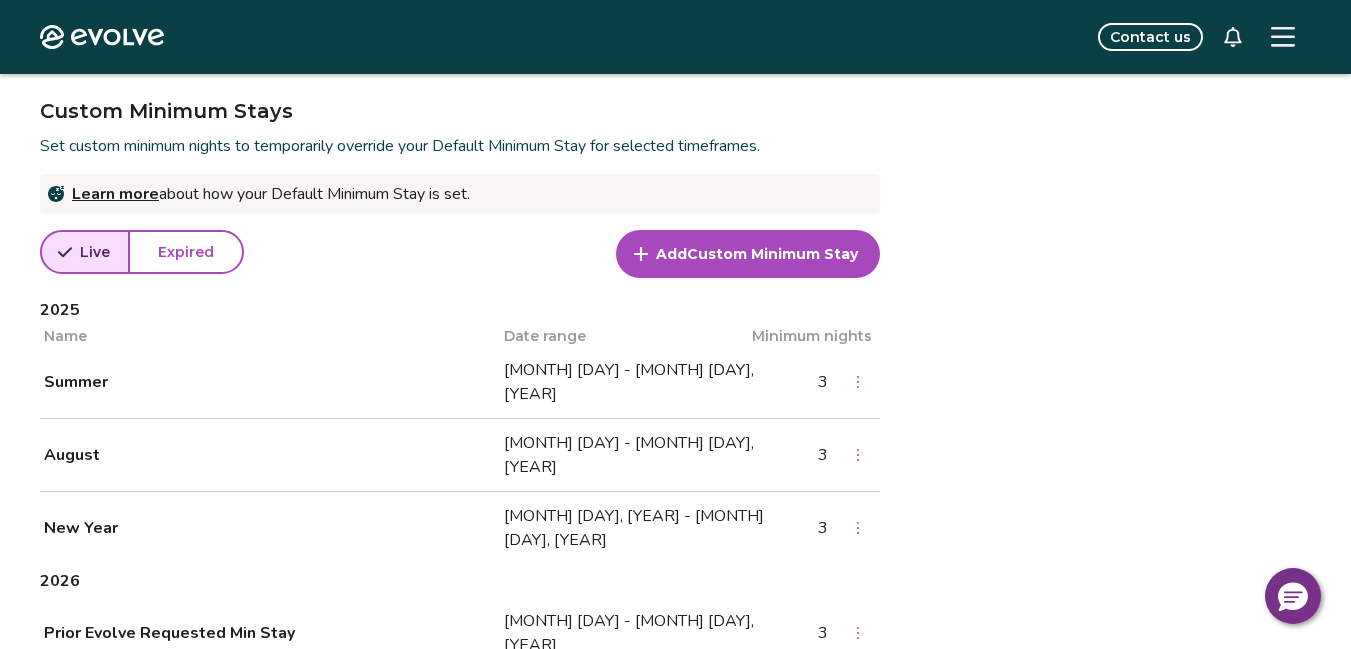 click 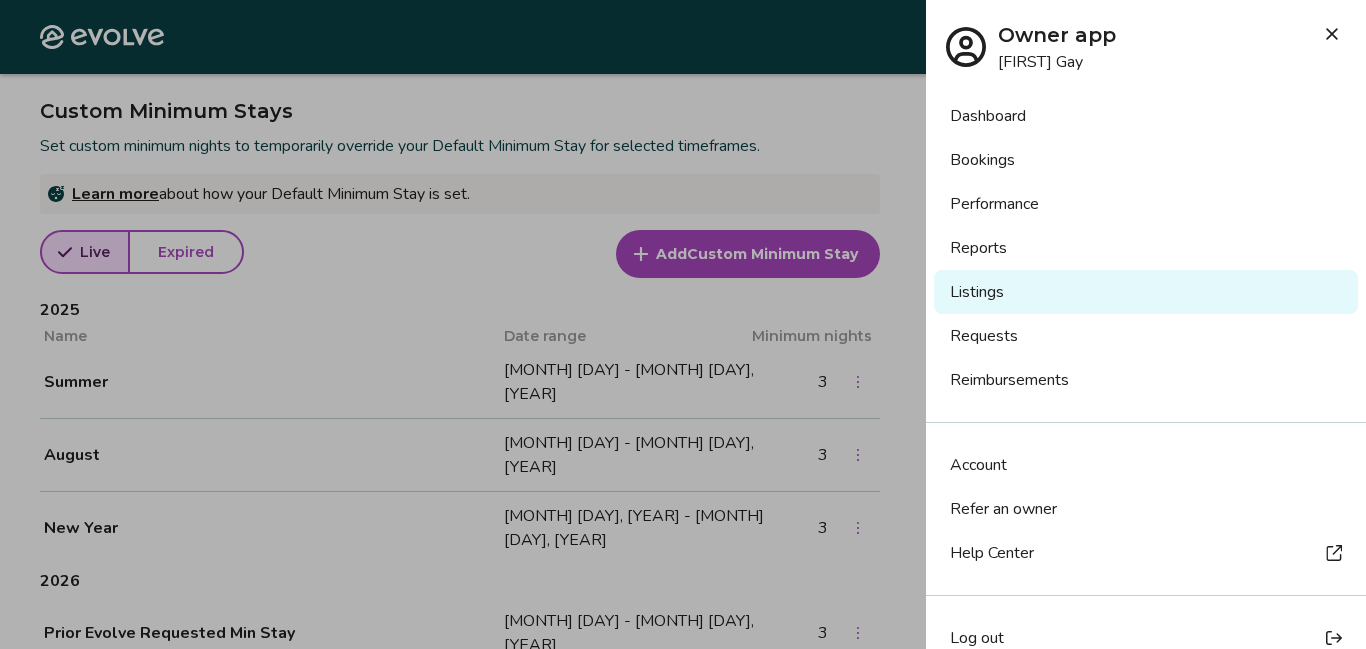 scroll, scrollTop: 31, scrollLeft: 0, axis: vertical 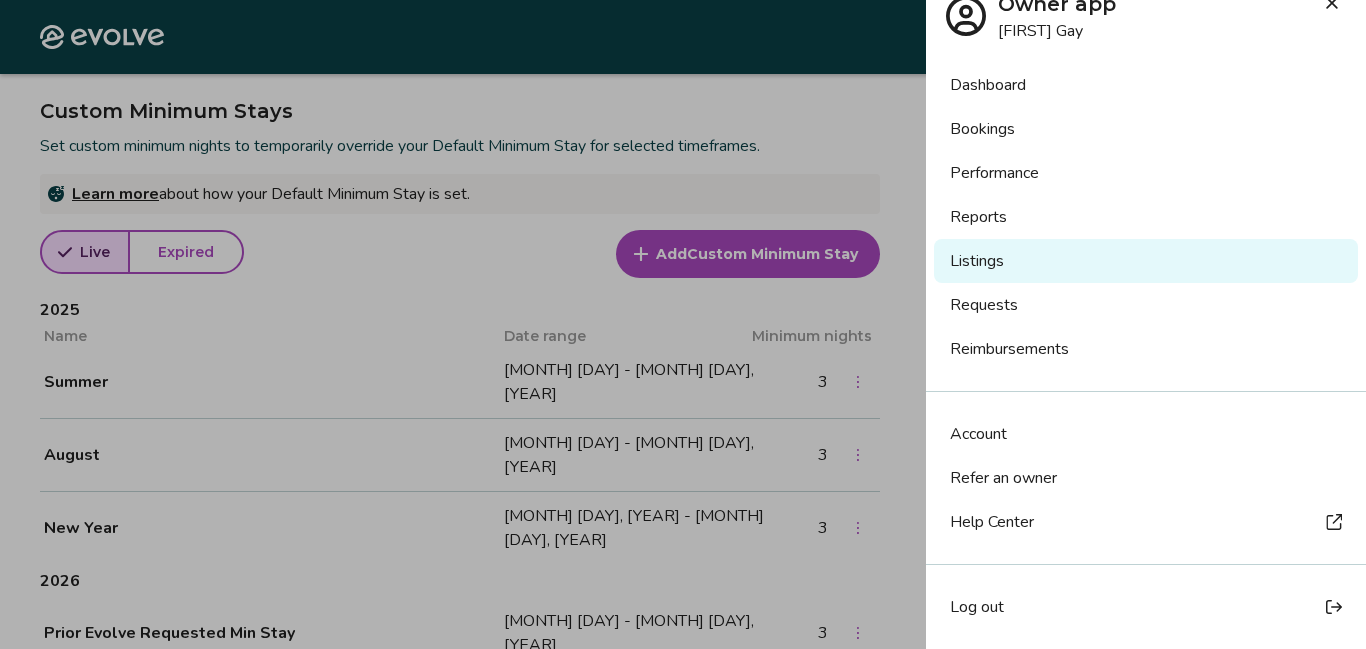 click on "Log out" at bounding box center (1146, 607) 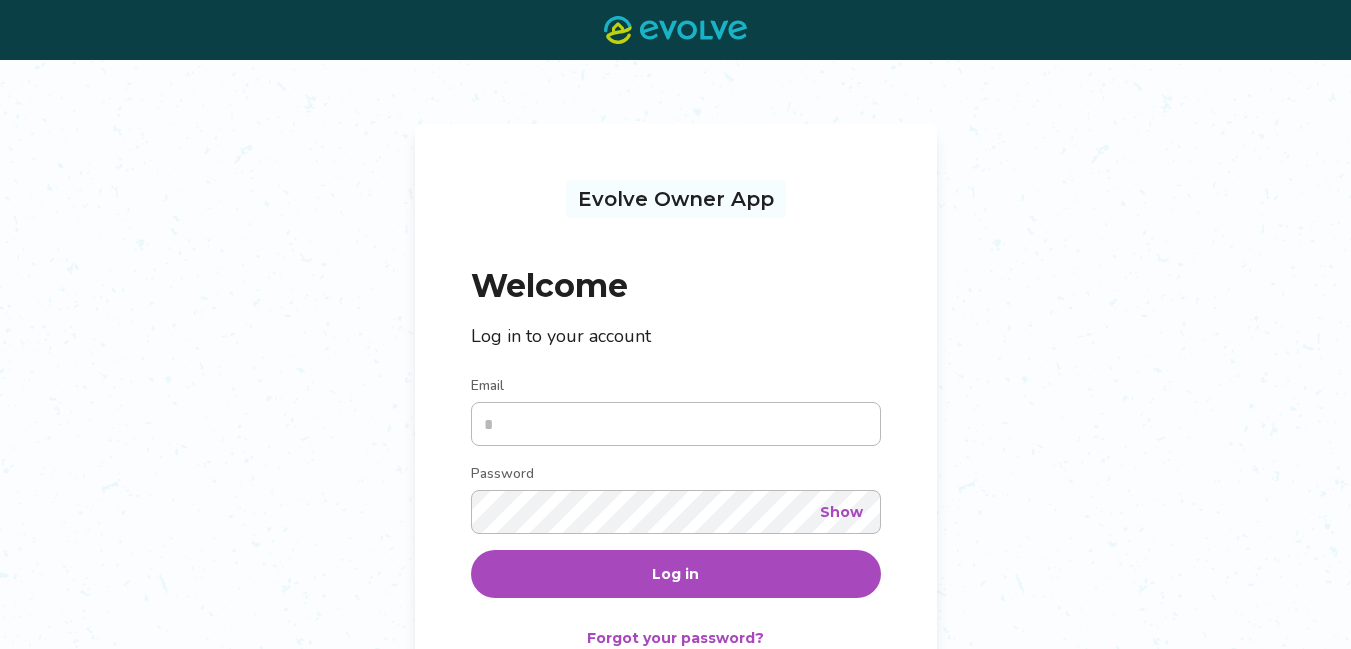 scroll, scrollTop: 0, scrollLeft: 0, axis: both 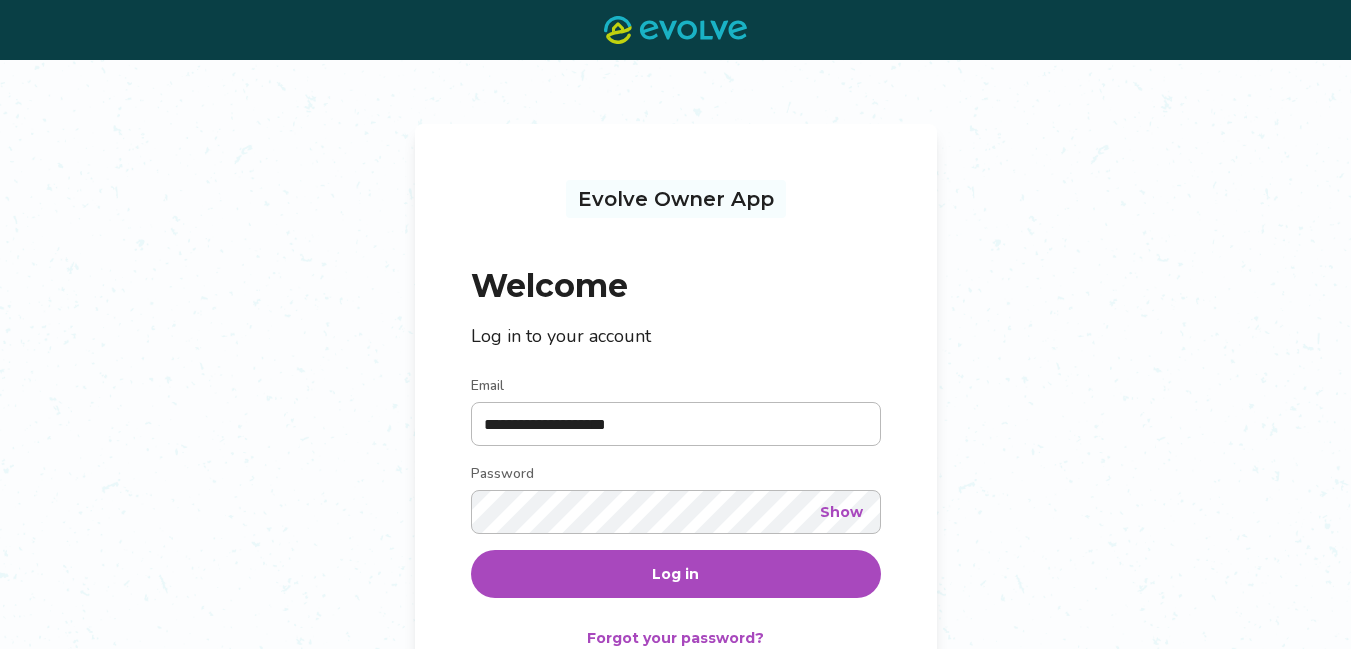 click on "**********" at bounding box center (676, 424) 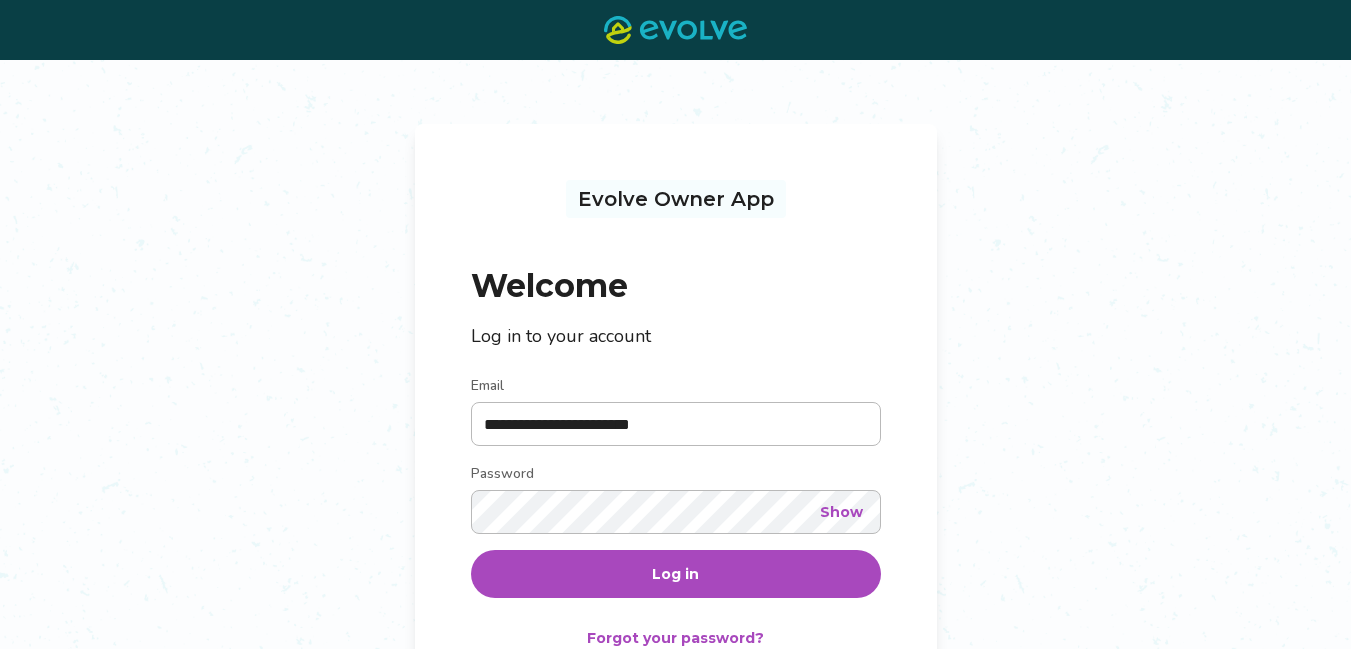 click on "Log in" at bounding box center [676, 574] 